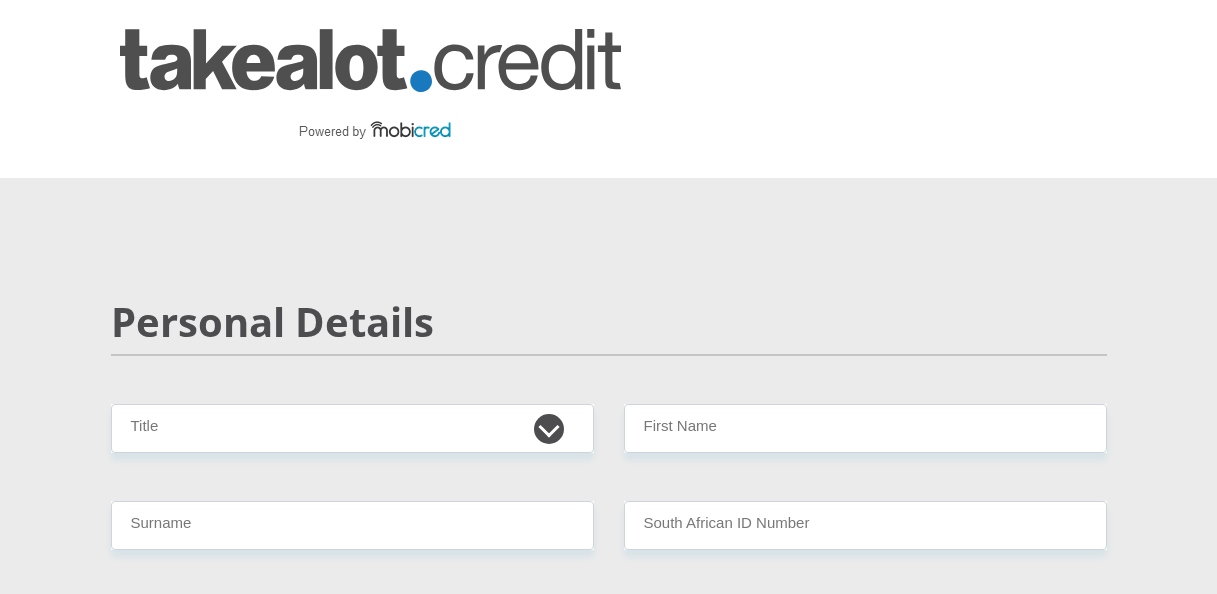 scroll, scrollTop: 0, scrollLeft: 0, axis: both 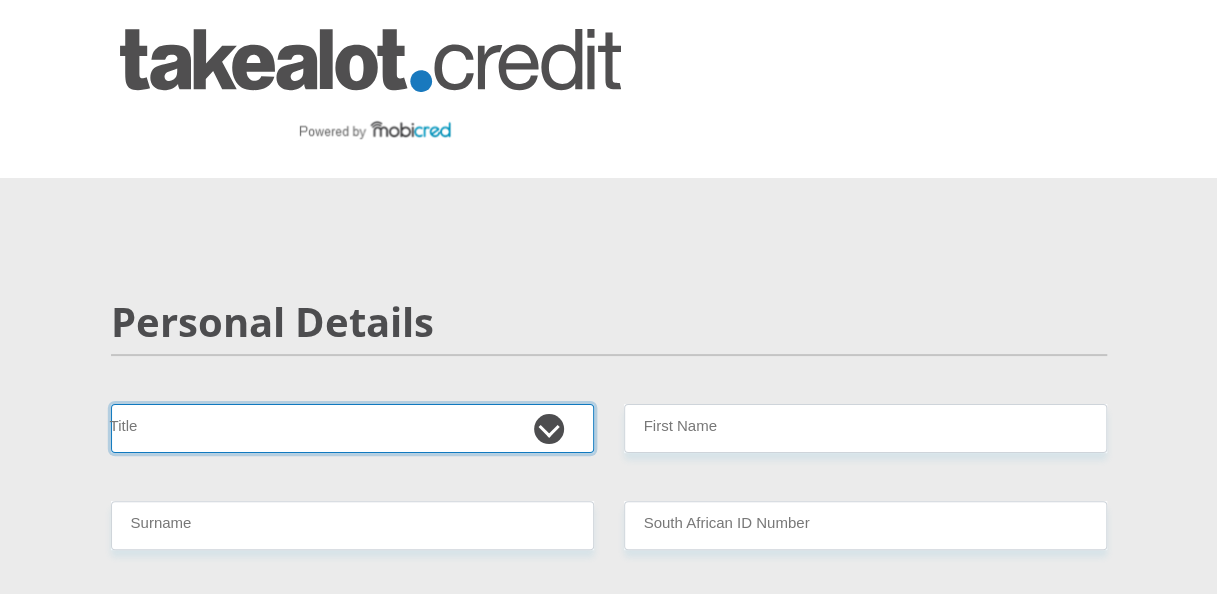 click on "Mr
Ms
Mrs
Dr
[PERSON_NAME]" at bounding box center (352, 428) 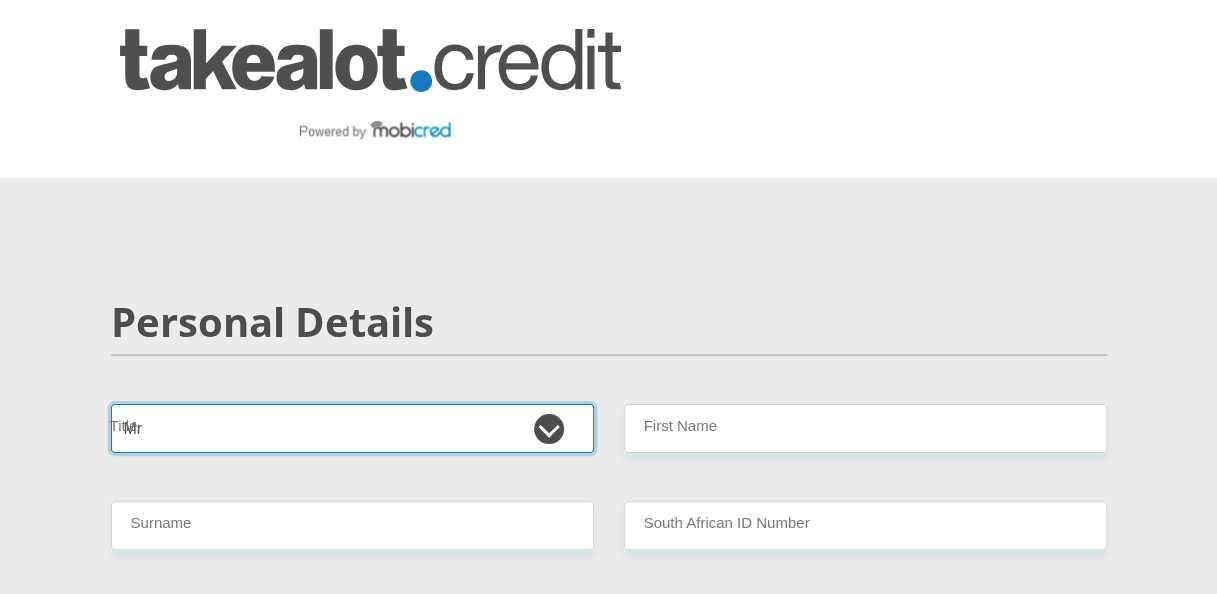 click on "Mr
Ms
Mrs
Dr
[PERSON_NAME]" at bounding box center [352, 428] 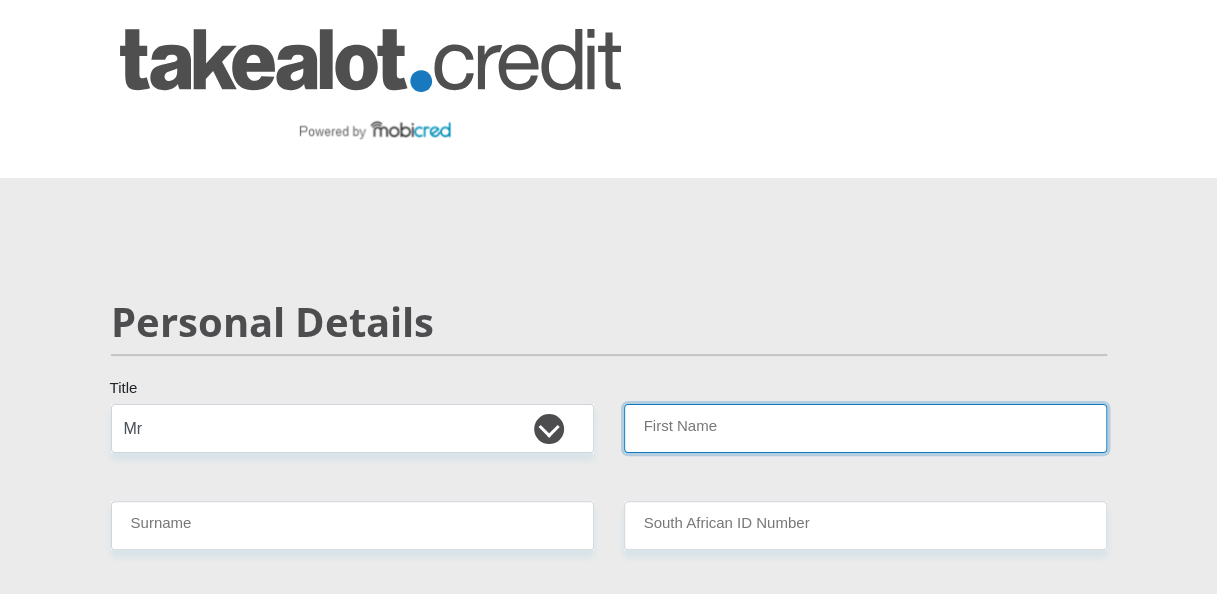 click on "First Name" at bounding box center (865, 428) 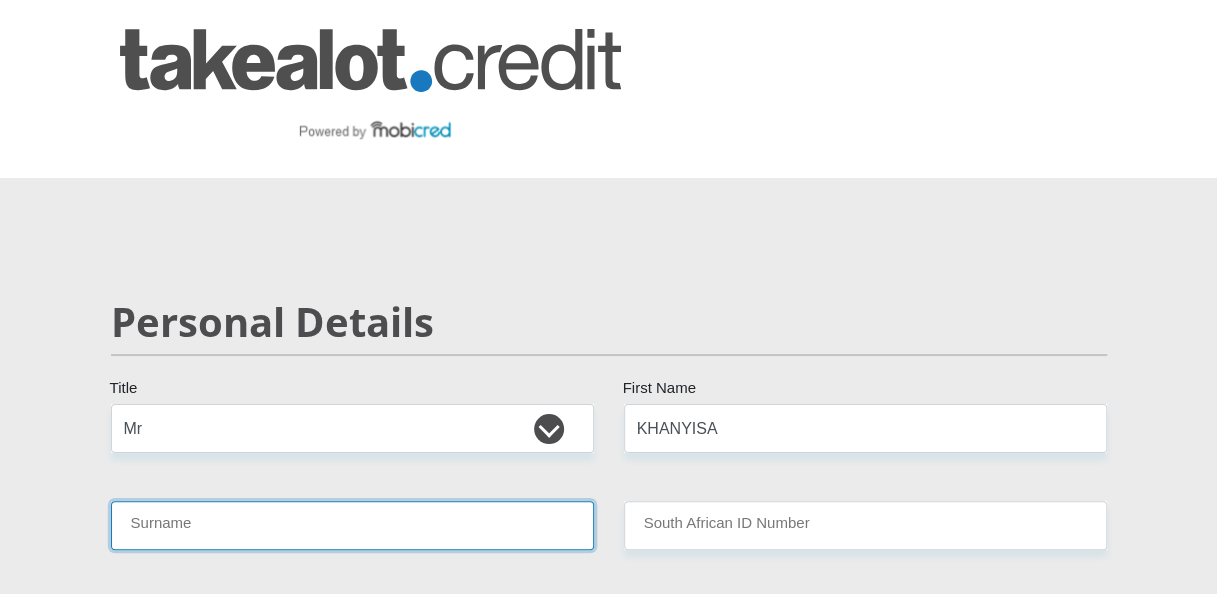 type on "NQWEMESHE" 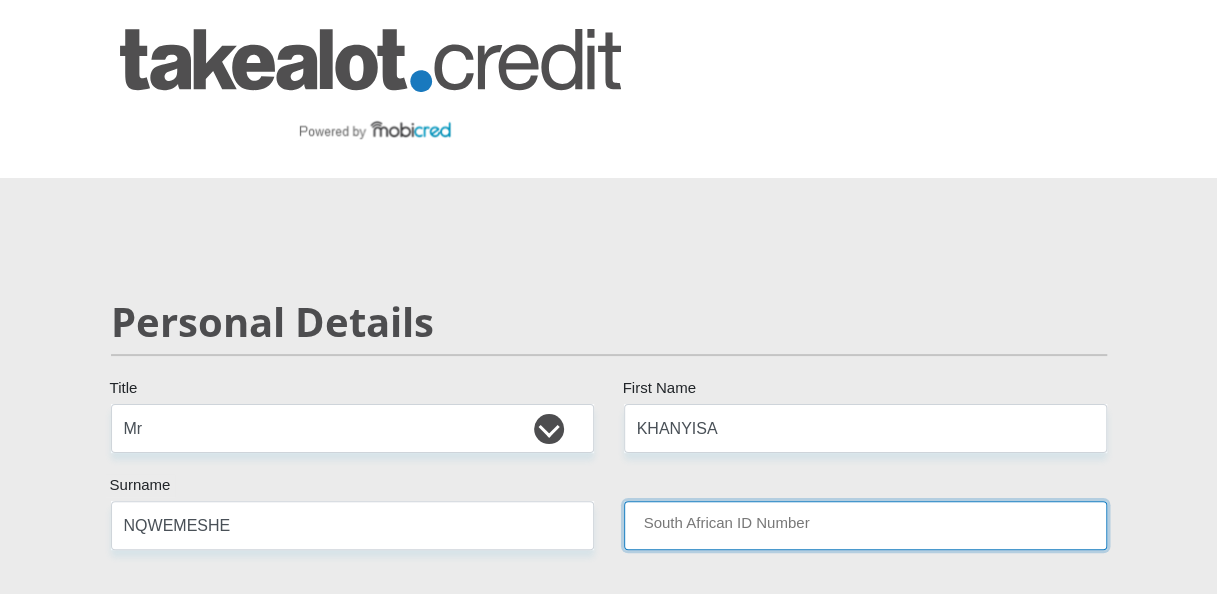 type on "9706295291085" 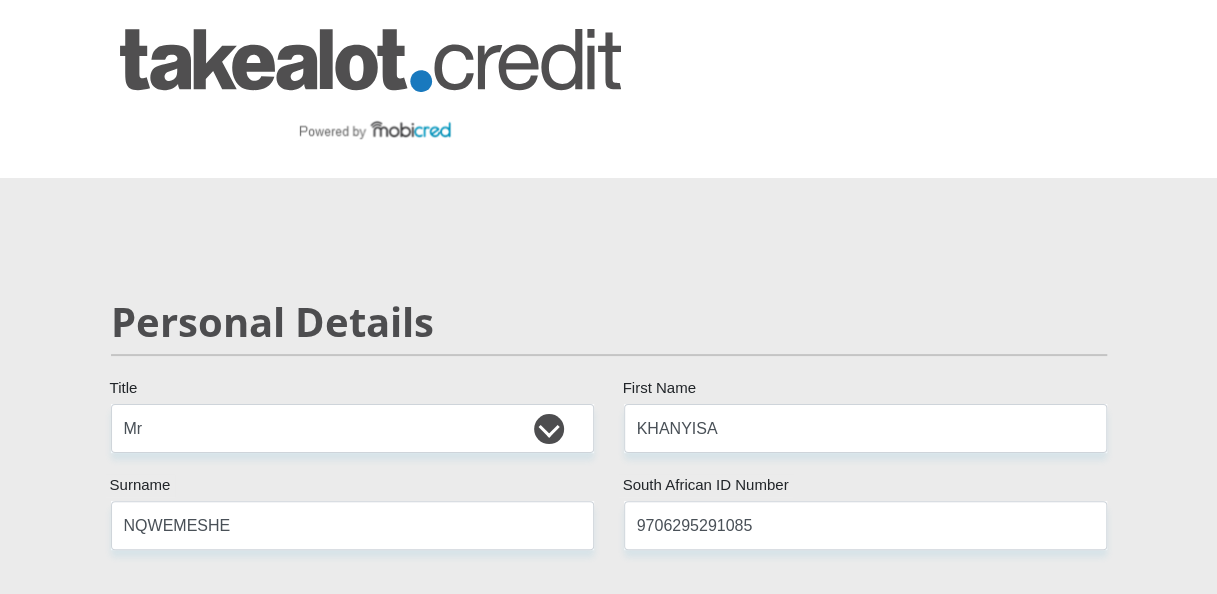 select on "ZAF" 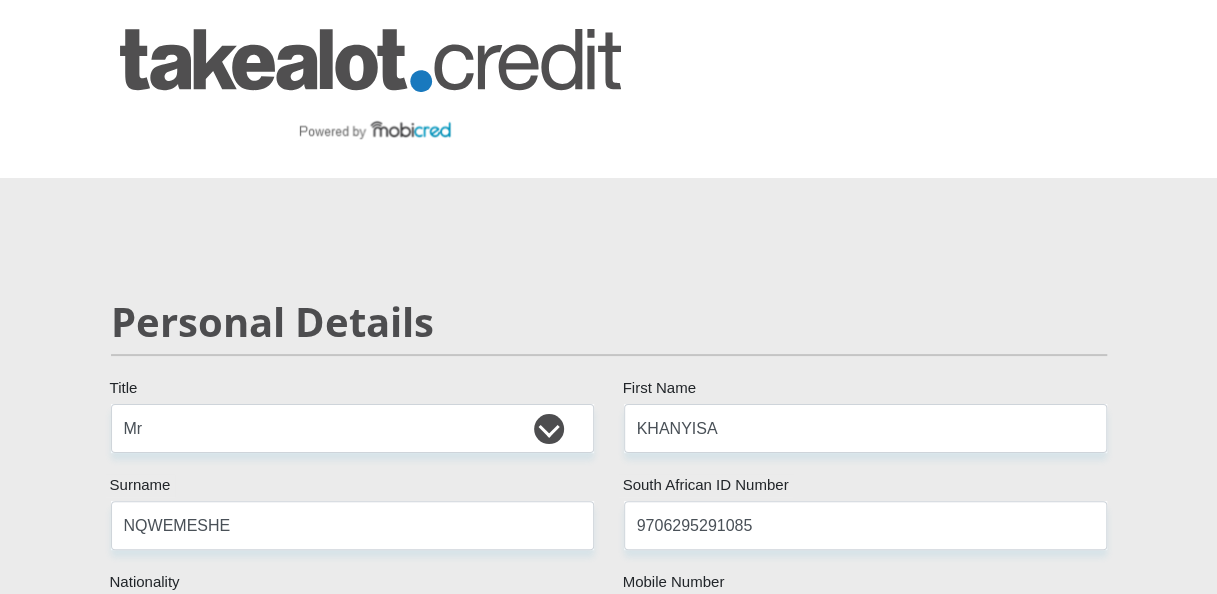 click on "Mr
Ms
Mrs
Dr
[PERSON_NAME]
Title
KHANYISA
First Name
NQWEMESHE
Surname
9706295291085
South African ID Number
Please input valid ID number
[GEOGRAPHIC_DATA]
[GEOGRAPHIC_DATA]
[GEOGRAPHIC_DATA]
[GEOGRAPHIC_DATA]
[GEOGRAPHIC_DATA]
[GEOGRAPHIC_DATA] [GEOGRAPHIC_DATA]
[GEOGRAPHIC_DATA]
[GEOGRAPHIC_DATA]
[GEOGRAPHIC_DATA]
[GEOGRAPHIC_DATA]
[GEOGRAPHIC_DATA]
[GEOGRAPHIC_DATA]
[GEOGRAPHIC_DATA]" at bounding box center (609, 3268) 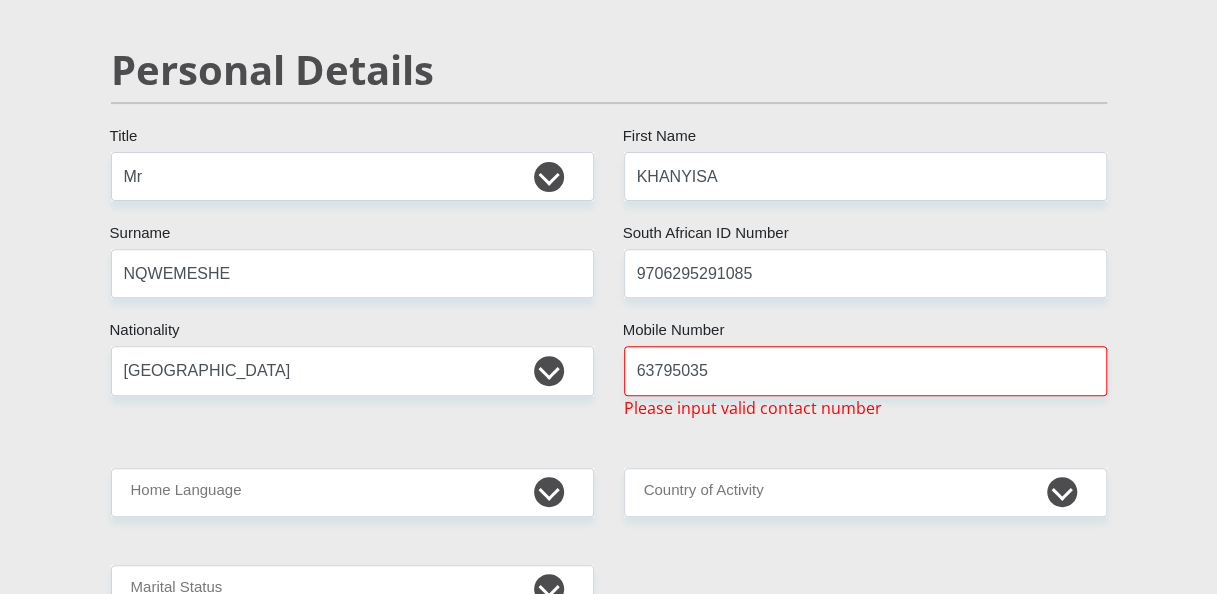 scroll, scrollTop: 320, scrollLeft: 0, axis: vertical 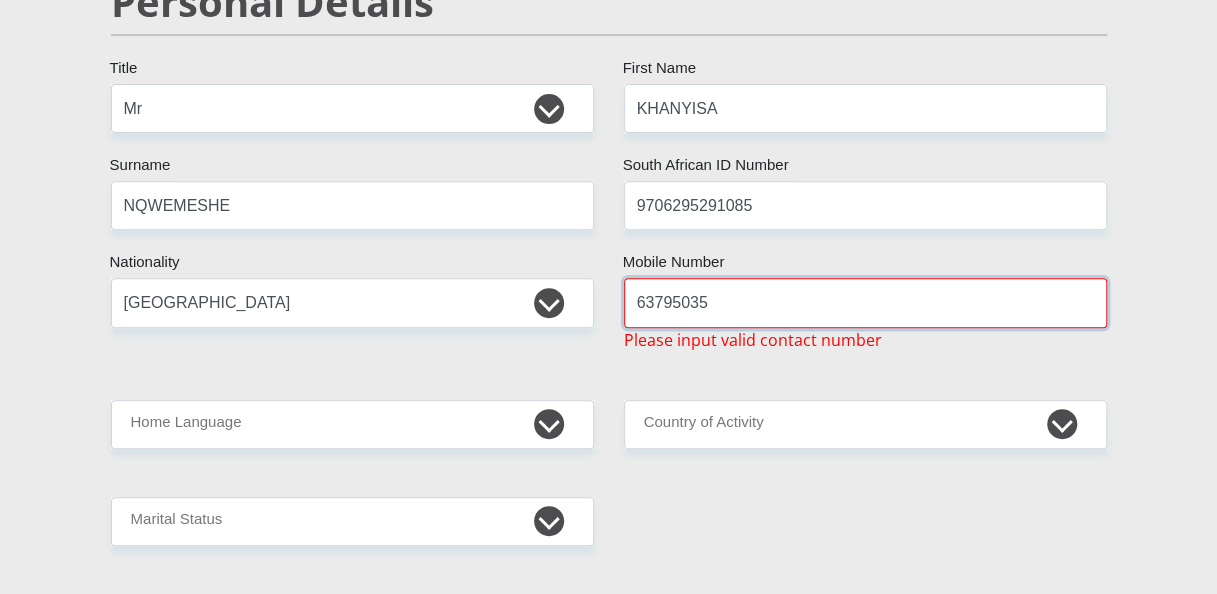 click on "63795035" at bounding box center (865, 302) 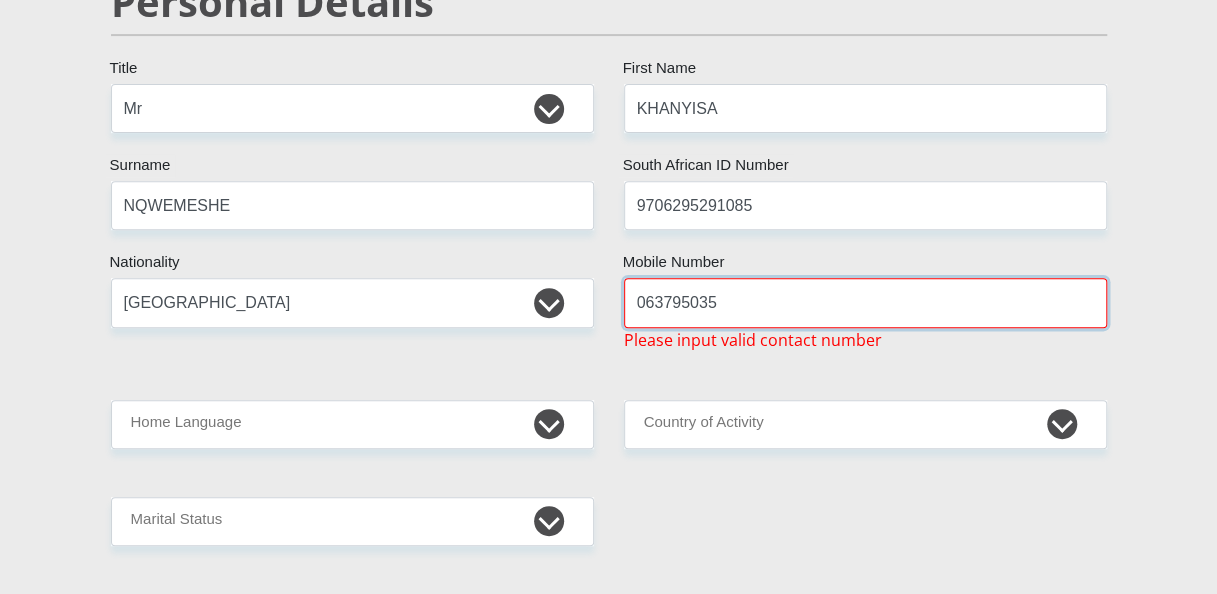 type on "063795035" 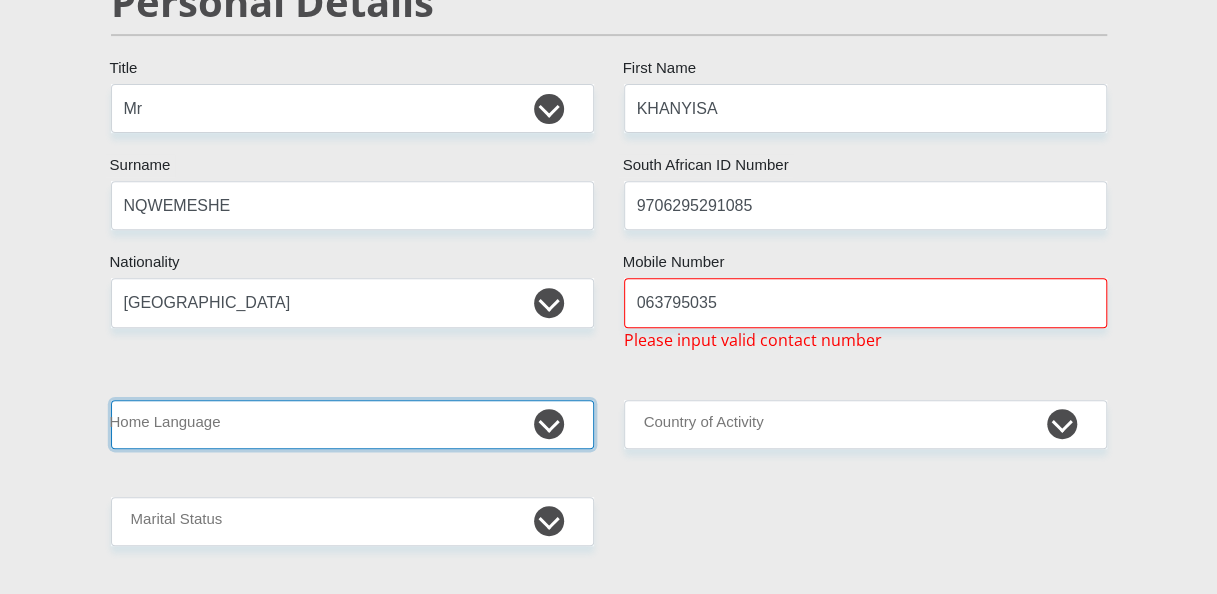 click on "Afrikaans
English
Sepedi
South Ndebele
Southern Sotho
Swati
Tsonga
Tswana
Venda
Xhosa
Zulu
Other" at bounding box center (352, 424) 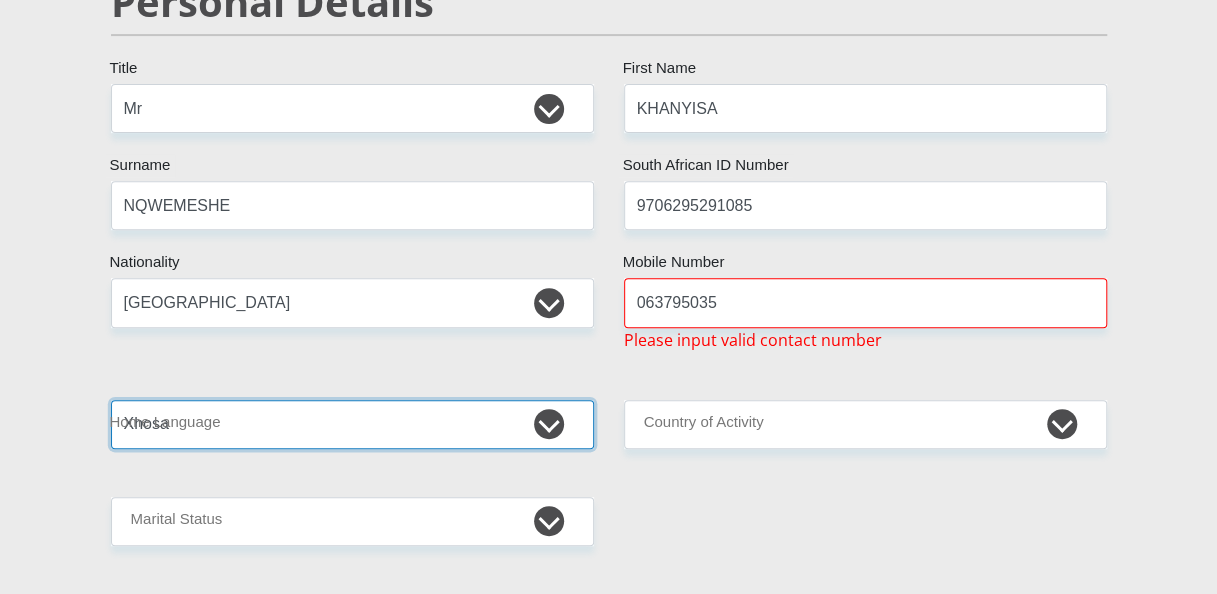 click on "Afrikaans
English
Sepedi
South Ndebele
Southern Sotho
Swati
Tsonga
Tswana
Venda
Xhosa
Zulu
Other" at bounding box center [352, 424] 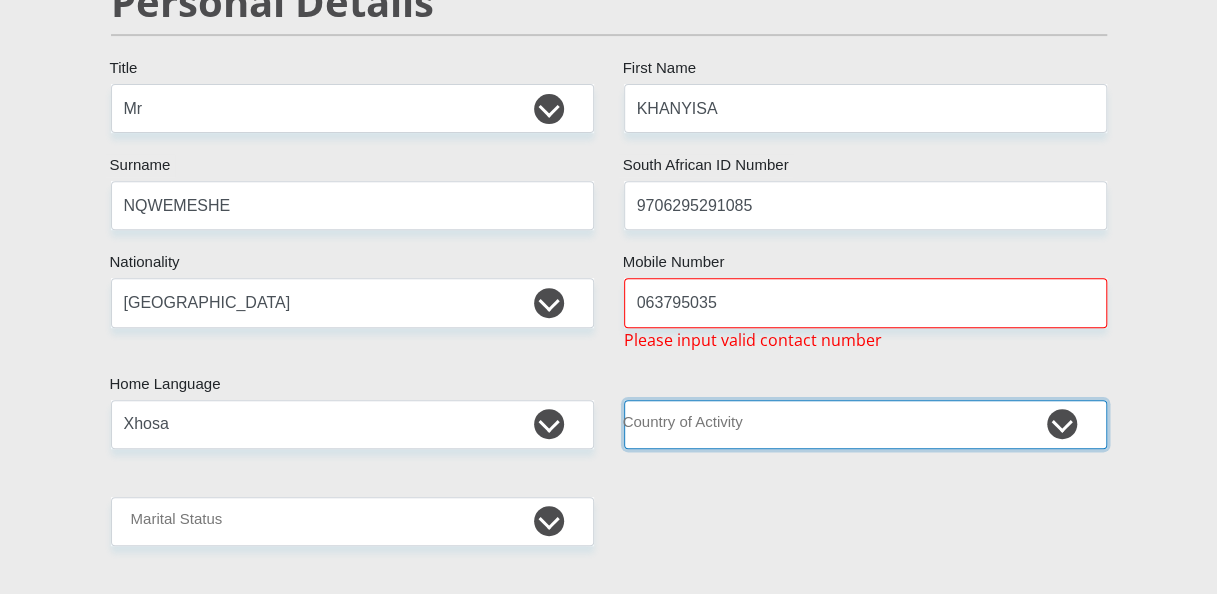 click on "[GEOGRAPHIC_DATA]
[GEOGRAPHIC_DATA]
[GEOGRAPHIC_DATA]
[GEOGRAPHIC_DATA]
[GEOGRAPHIC_DATA]
[GEOGRAPHIC_DATA] [GEOGRAPHIC_DATA]
[GEOGRAPHIC_DATA]
[GEOGRAPHIC_DATA]
[GEOGRAPHIC_DATA]
[GEOGRAPHIC_DATA]
[GEOGRAPHIC_DATA]
[GEOGRAPHIC_DATA]
[GEOGRAPHIC_DATA]
[GEOGRAPHIC_DATA]
[GEOGRAPHIC_DATA]
[DATE][GEOGRAPHIC_DATA]
[GEOGRAPHIC_DATA]
[GEOGRAPHIC_DATA]
[GEOGRAPHIC_DATA]
[GEOGRAPHIC_DATA]" at bounding box center (865, 424) 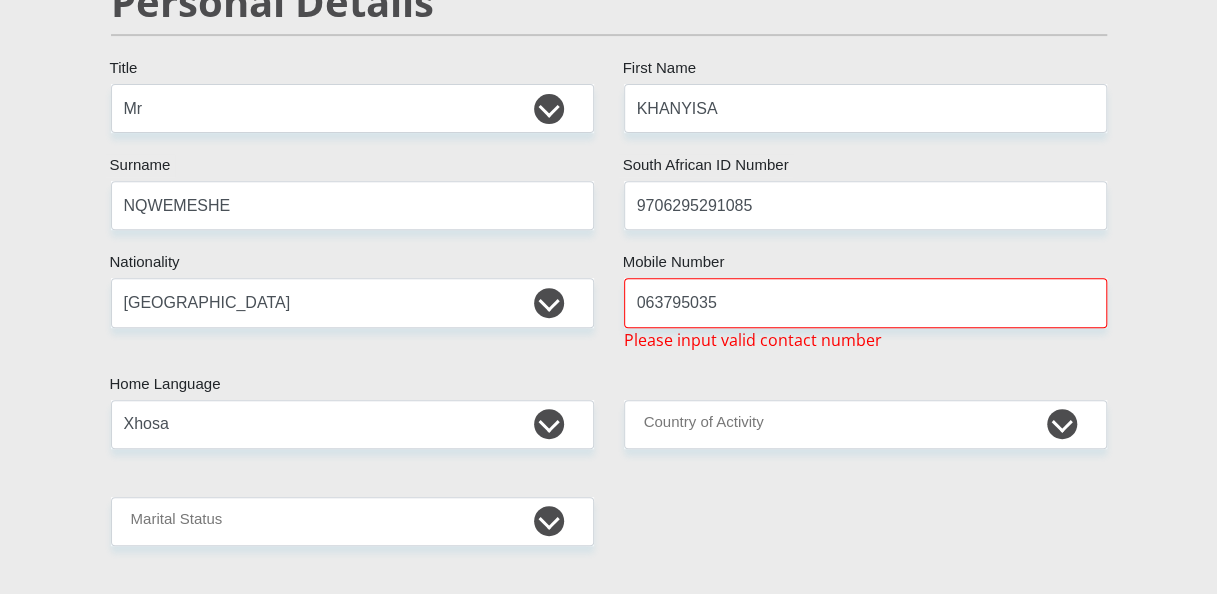 click on "Mr
Ms
Mrs
Dr
[PERSON_NAME]
Title
KHANYISA
First Name
NQWEMESHE
Surname
9706295291085
South African ID Number
Please input valid ID number
[GEOGRAPHIC_DATA]
[GEOGRAPHIC_DATA]
[GEOGRAPHIC_DATA]
[GEOGRAPHIC_DATA]
[GEOGRAPHIC_DATA]
[GEOGRAPHIC_DATA] [GEOGRAPHIC_DATA]
[GEOGRAPHIC_DATA]
[GEOGRAPHIC_DATA]
[GEOGRAPHIC_DATA]
[GEOGRAPHIC_DATA]
[GEOGRAPHIC_DATA]
[GEOGRAPHIC_DATA]
[GEOGRAPHIC_DATA]" at bounding box center (609, 2948) 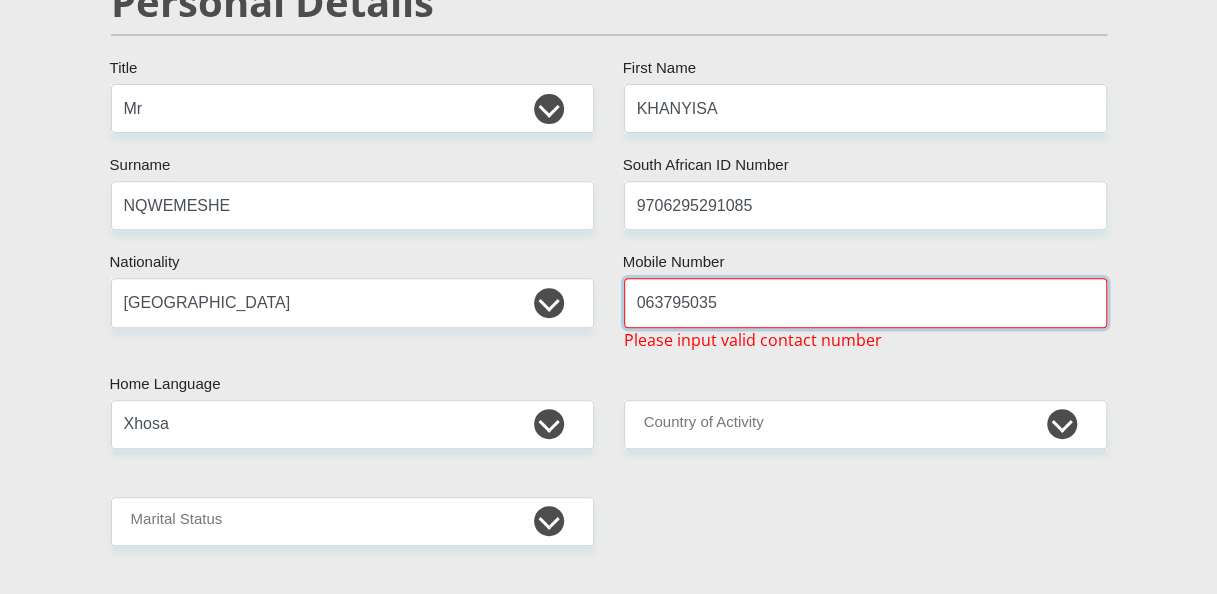 click on "063795035" at bounding box center (865, 302) 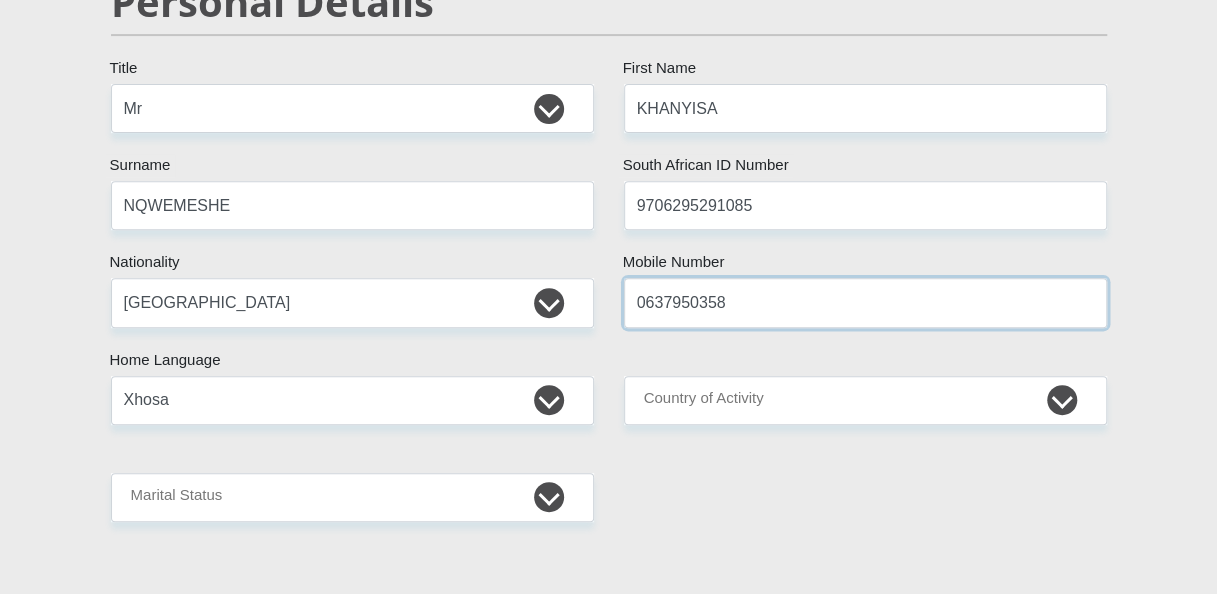 type on "0637950358" 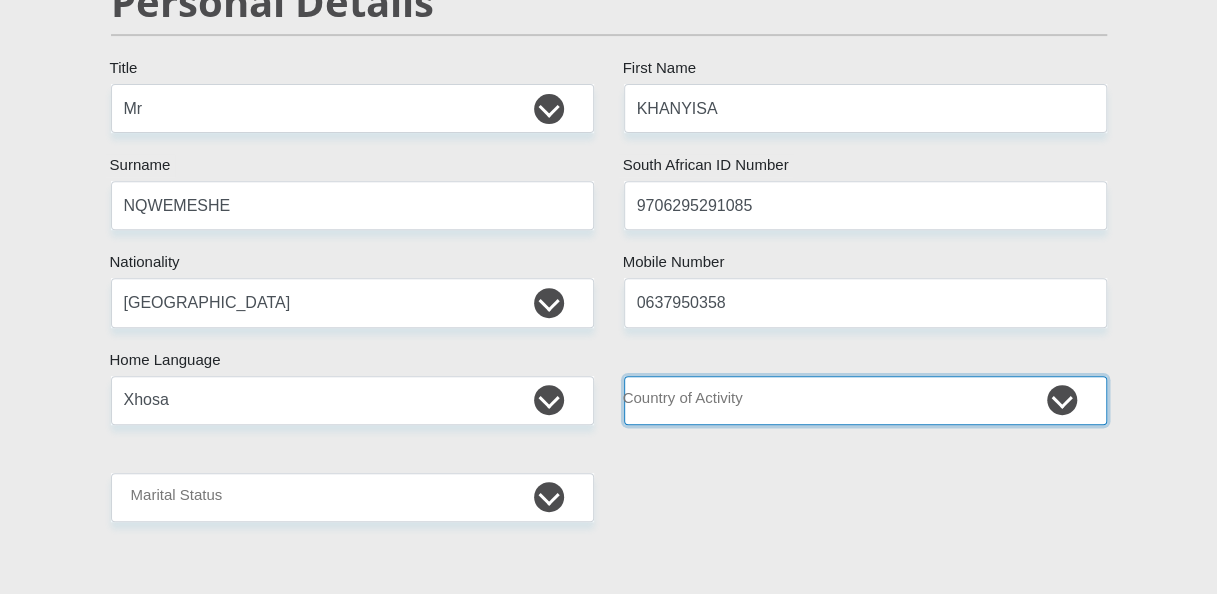 click on "[GEOGRAPHIC_DATA]
[GEOGRAPHIC_DATA]
[GEOGRAPHIC_DATA]
[GEOGRAPHIC_DATA]
[GEOGRAPHIC_DATA]
[GEOGRAPHIC_DATA] [GEOGRAPHIC_DATA]
[GEOGRAPHIC_DATA]
[GEOGRAPHIC_DATA]
[GEOGRAPHIC_DATA]
[GEOGRAPHIC_DATA]
[GEOGRAPHIC_DATA]
[GEOGRAPHIC_DATA]
[GEOGRAPHIC_DATA]
[GEOGRAPHIC_DATA]
[GEOGRAPHIC_DATA]
[DATE][GEOGRAPHIC_DATA]
[GEOGRAPHIC_DATA]
[GEOGRAPHIC_DATA]
[GEOGRAPHIC_DATA]
[GEOGRAPHIC_DATA]" at bounding box center (865, 400) 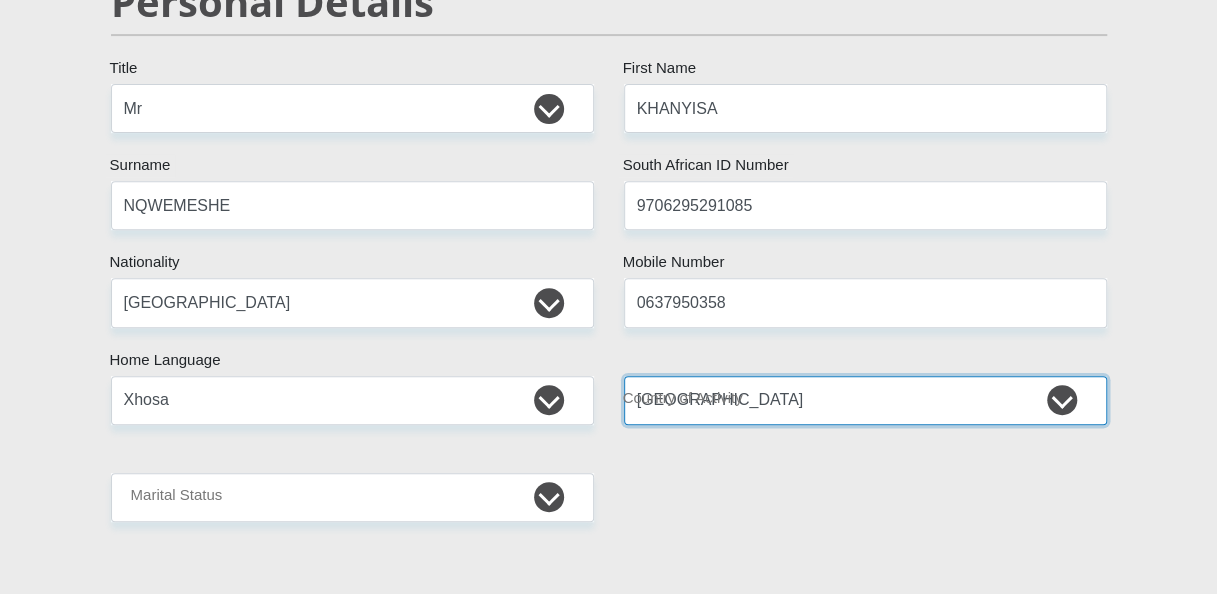 click on "[GEOGRAPHIC_DATA]
[GEOGRAPHIC_DATA]
[GEOGRAPHIC_DATA]
[GEOGRAPHIC_DATA]
[GEOGRAPHIC_DATA]
[GEOGRAPHIC_DATA] [GEOGRAPHIC_DATA]
[GEOGRAPHIC_DATA]
[GEOGRAPHIC_DATA]
[GEOGRAPHIC_DATA]
[GEOGRAPHIC_DATA]
[GEOGRAPHIC_DATA]
[GEOGRAPHIC_DATA]
[GEOGRAPHIC_DATA]
[GEOGRAPHIC_DATA]
[GEOGRAPHIC_DATA]
[DATE][GEOGRAPHIC_DATA]
[GEOGRAPHIC_DATA]
[GEOGRAPHIC_DATA]
[GEOGRAPHIC_DATA]
[GEOGRAPHIC_DATA]" at bounding box center [865, 400] 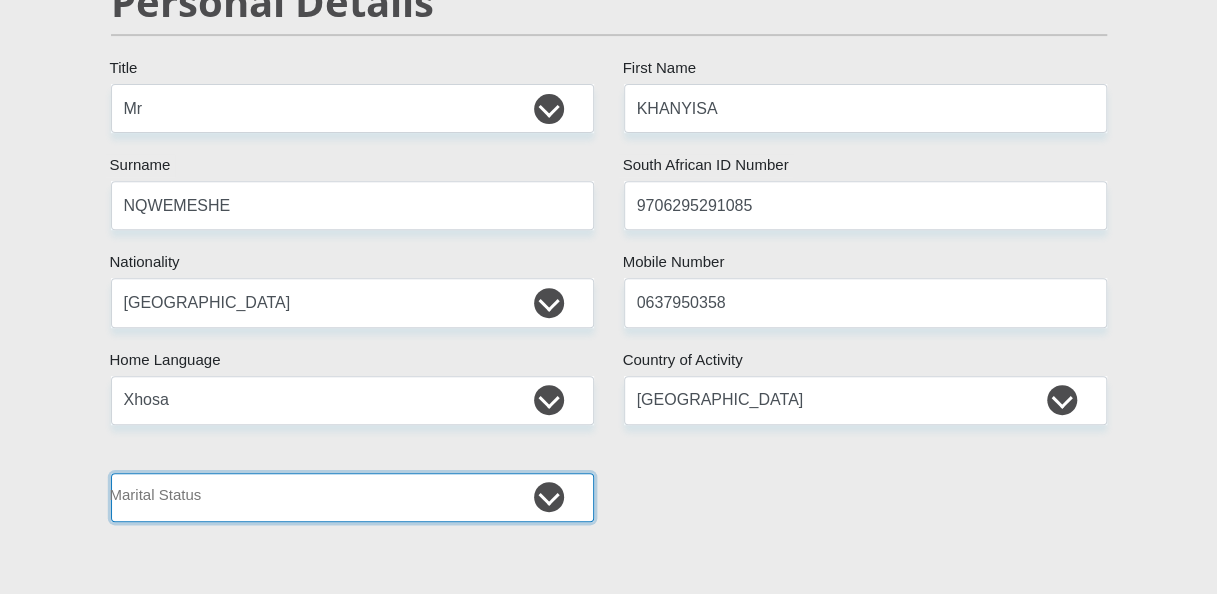click on "Married ANC
Single
Divorced
Widowed
Married COP or Customary Law" at bounding box center [352, 497] 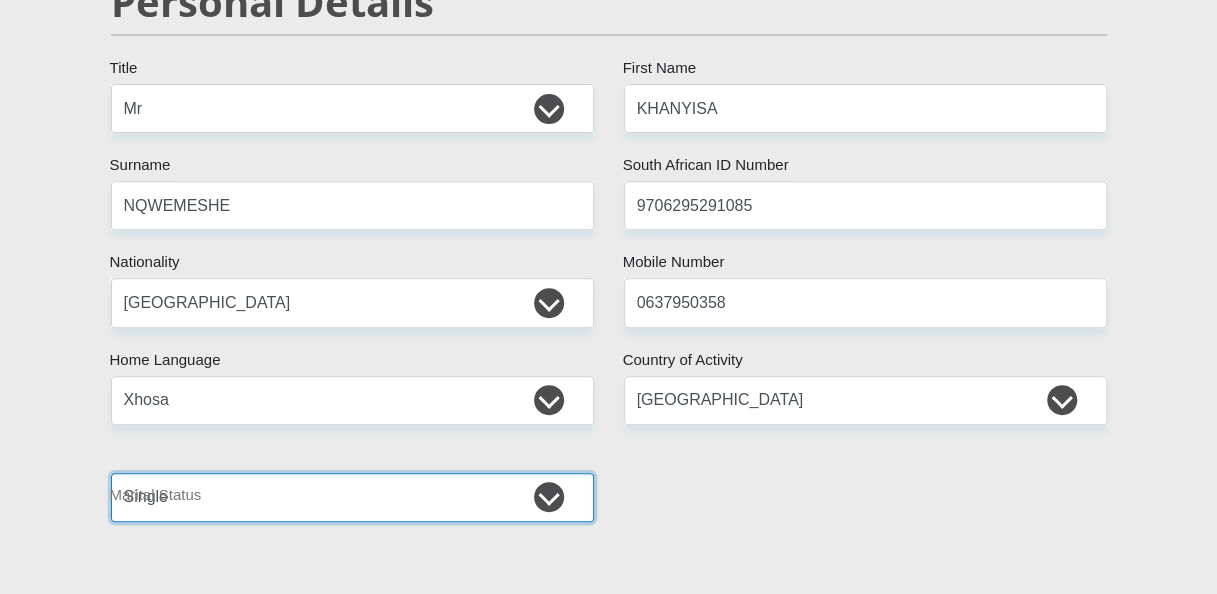 click on "Married ANC
Single
Divorced
Widowed
Married COP or Customary Law" at bounding box center [352, 497] 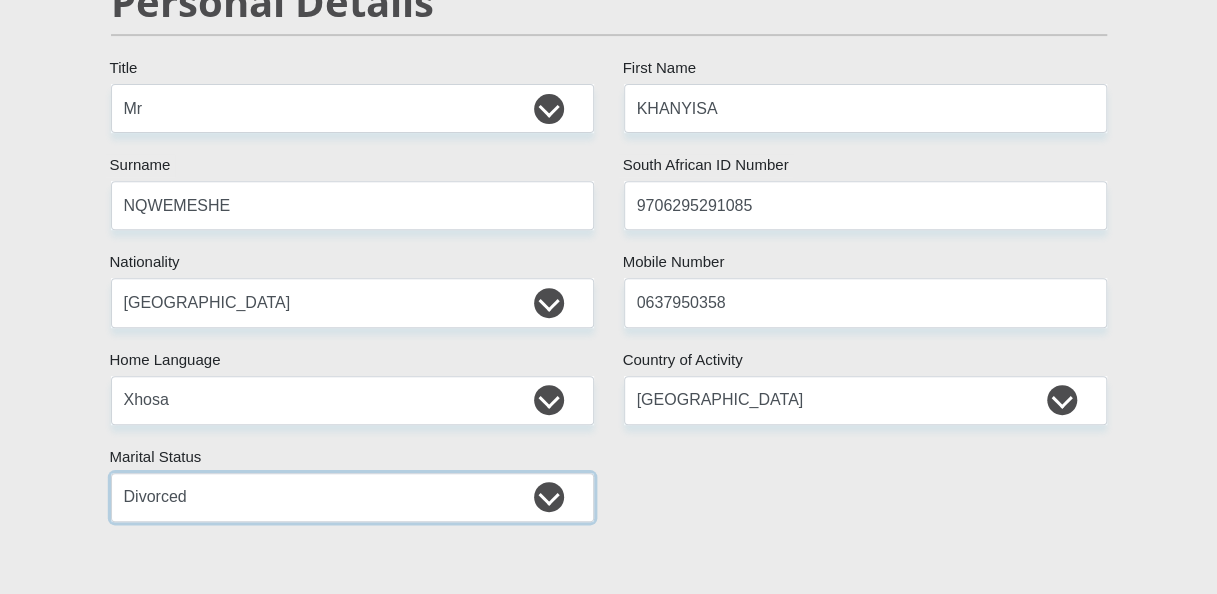 select on "2" 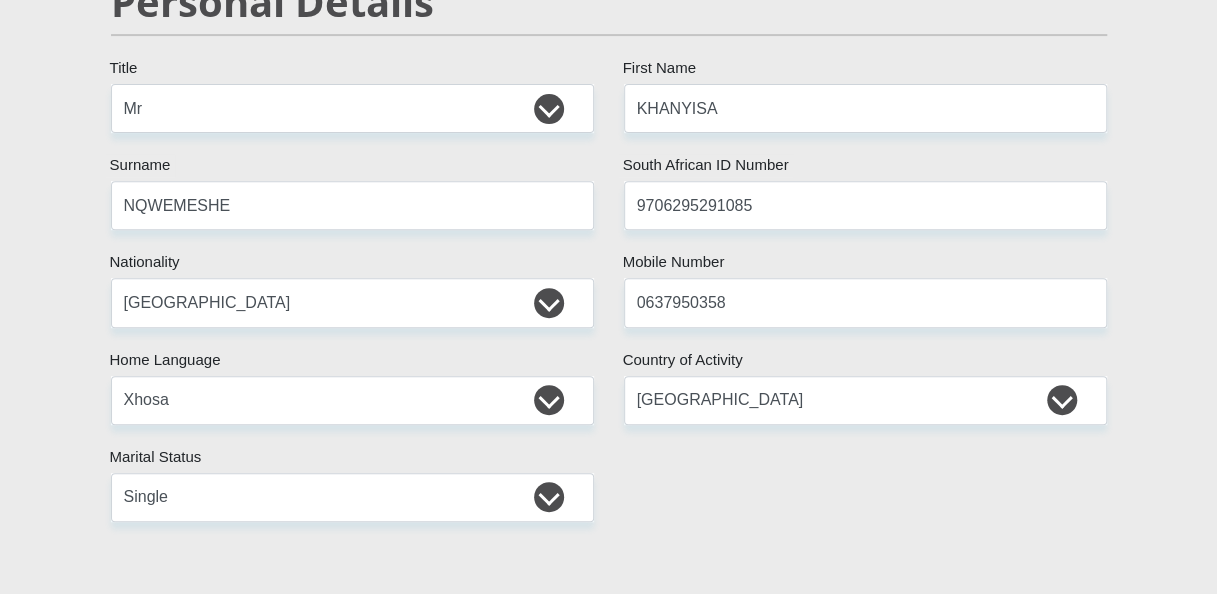 click on "Mr
Ms
Mrs
Dr
[PERSON_NAME]
Title
KHANYISA
First Name
NQWEMESHE
Surname
9706295291085
South African ID Number
Please input valid ID number
[GEOGRAPHIC_DATA]
[GEOGRAPHIC_DATA]
[GEOGRAPHIC_DATA]
[GEOGRAPHIC_DATA]
[GEOGRAPHIC_DATA]
[GEOGRAPHIC_DATA] [GEOGRAPHIC_DATA]
[GEOGRAPHIC_DATA]
[GEOGRAPHIC_DATA]
[GEOGRAPHIC_DATA]
[GEOGRAPHIC_DATA]
[GEOGRAPHIC_DATA]
[GEOGRAPHIC_DATA]
[GEOGRAPHIC_DATA]" at bounding box center (609, 2936) 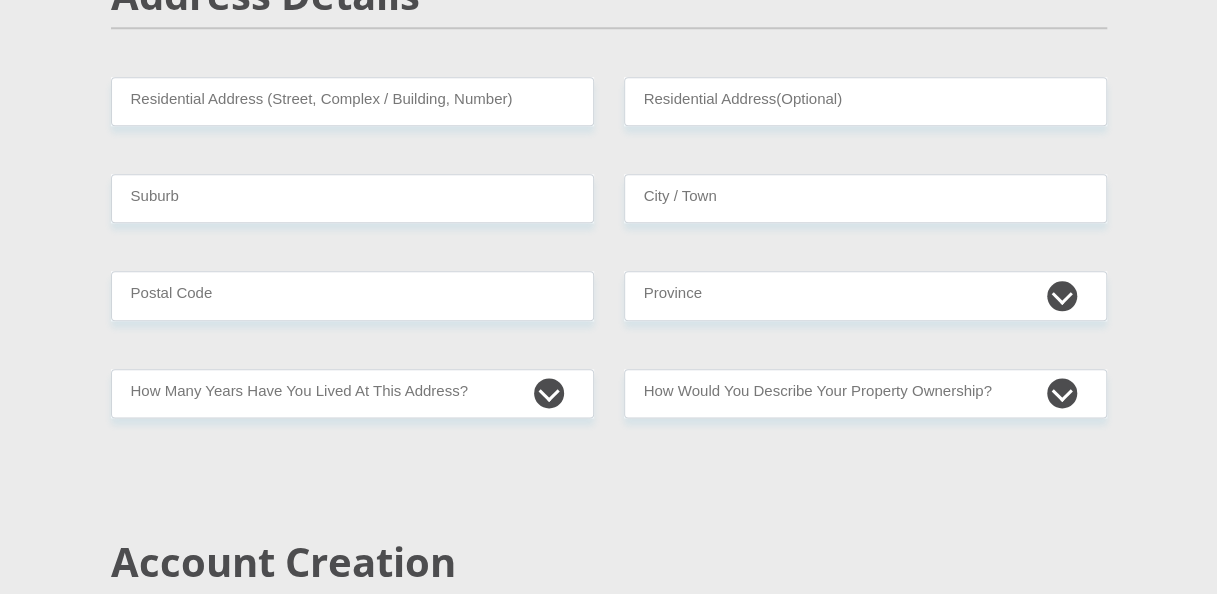 scroll, scrollTop: 1000, scrollLeft: 0, axis: vertical 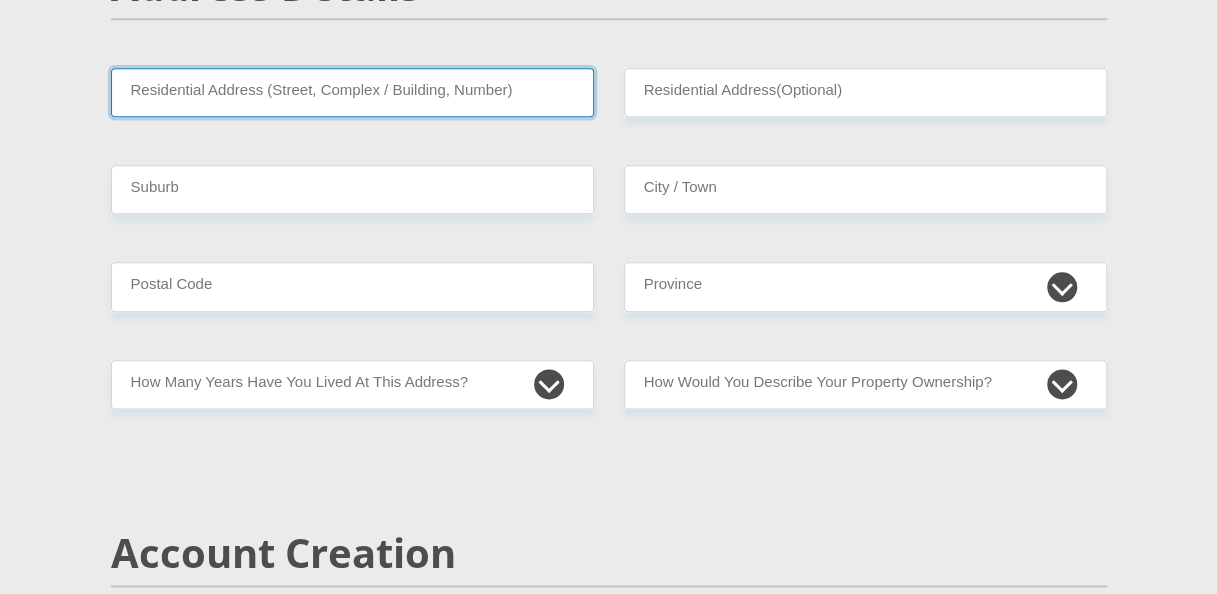 click on "Residential Address (Street, Complex / Building, Number)" at bounding box center (352, 92) 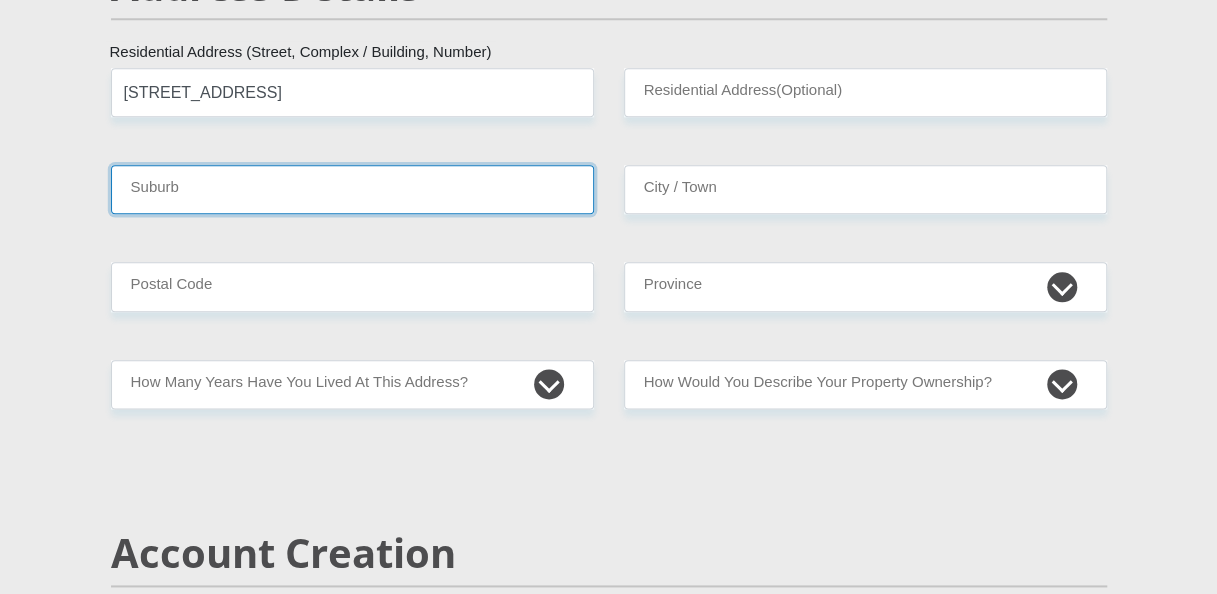 type on "[DEMOGRAPHIC_DATA]" 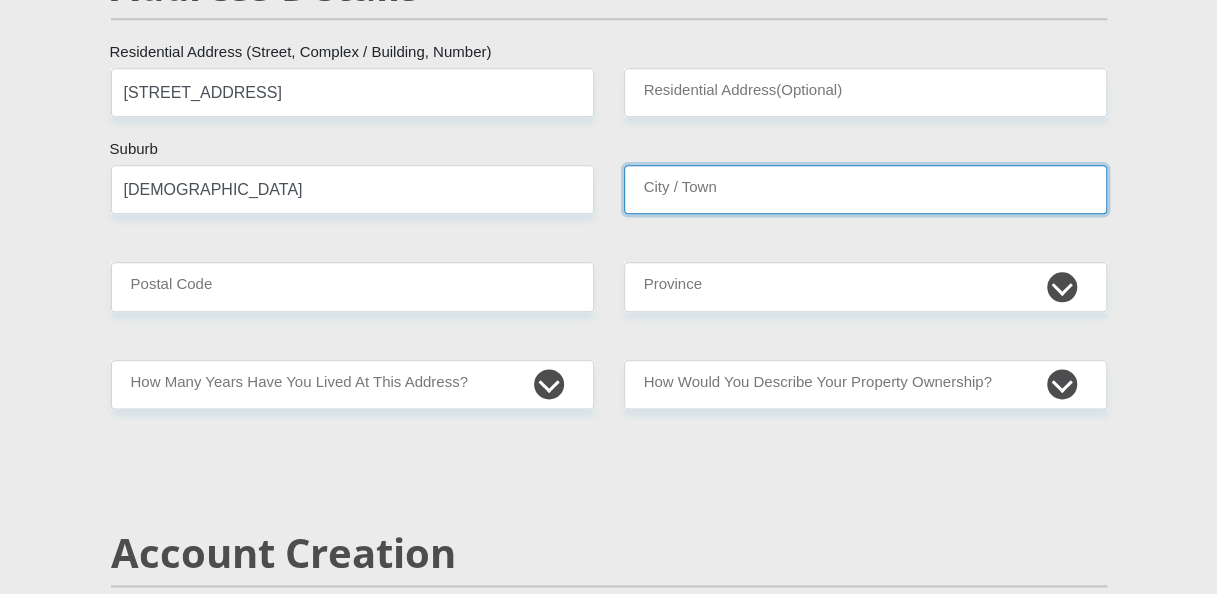 type on "[DEMOGRAPHIC_DATA]" 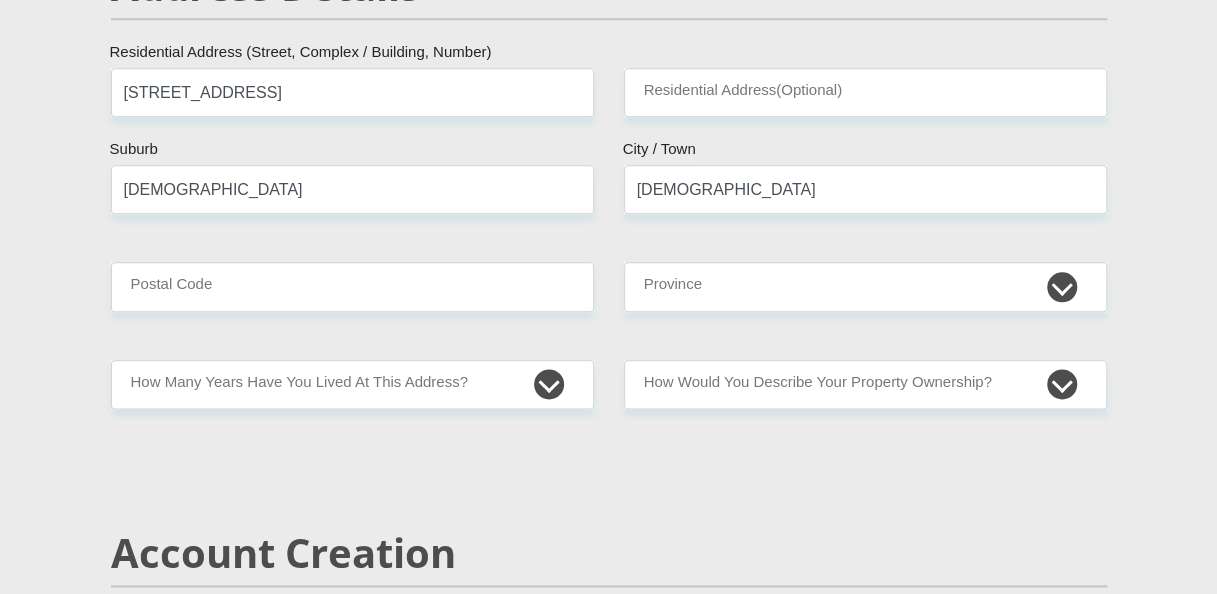 type on "[EMAIL_ADDRESS][DOMAIN_NAME]" 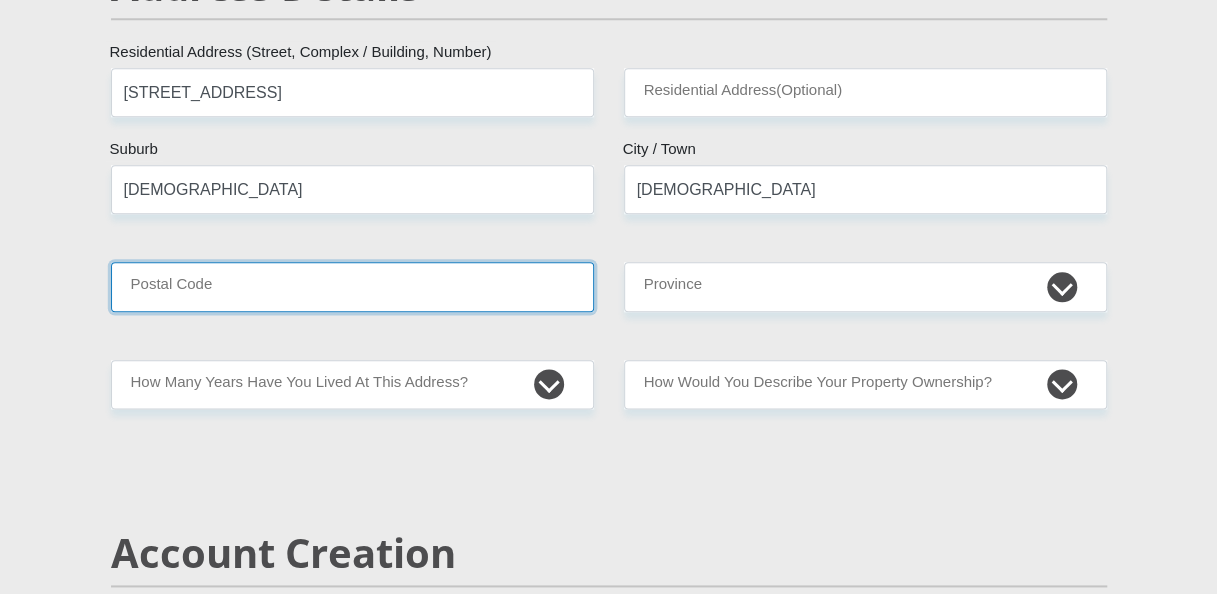 click on "Postal Code" at bounding box center [352, 286] 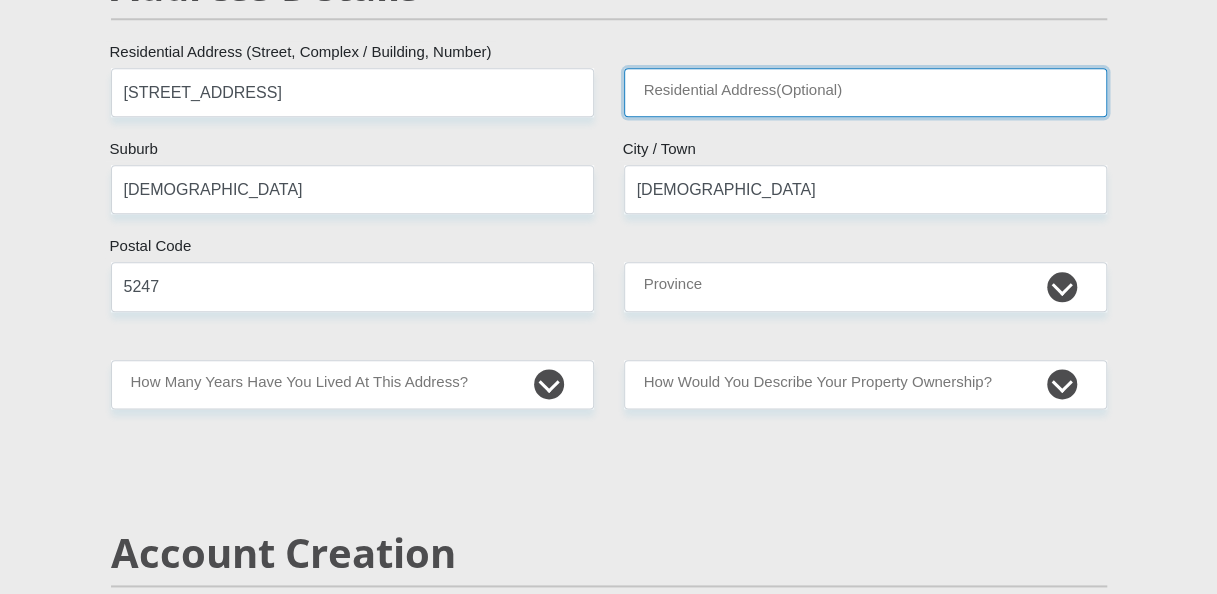 click on "Residential Address(Optional)" at bounding box center (865, 92) 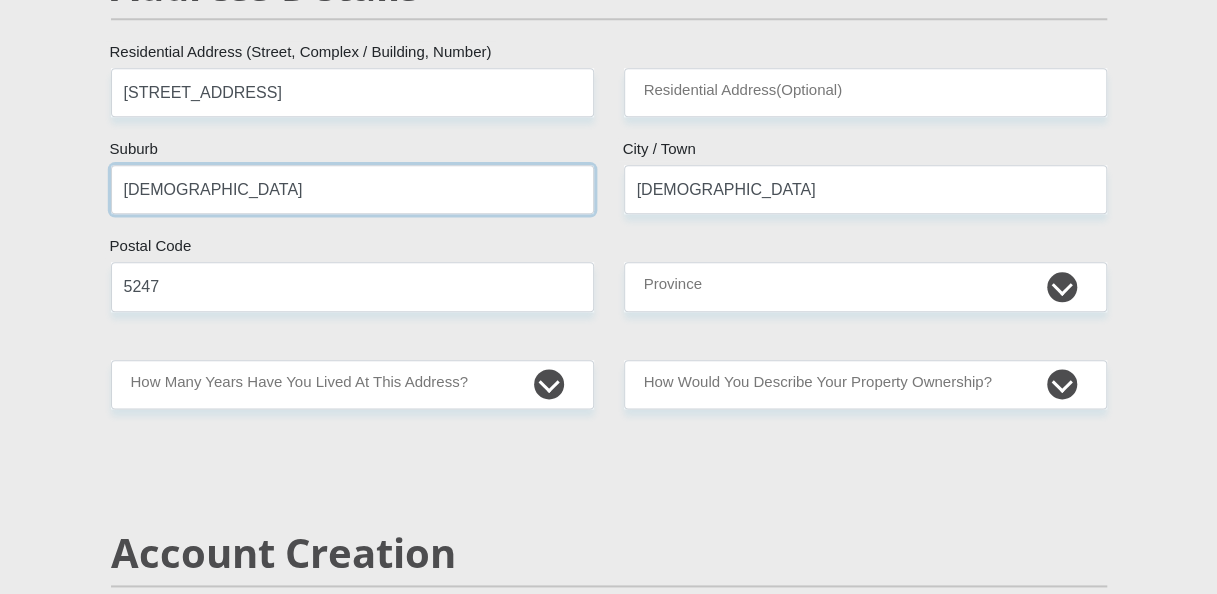 click on "[DEMOGRAPHIC_DATA]" at bounding box center (352, 189) 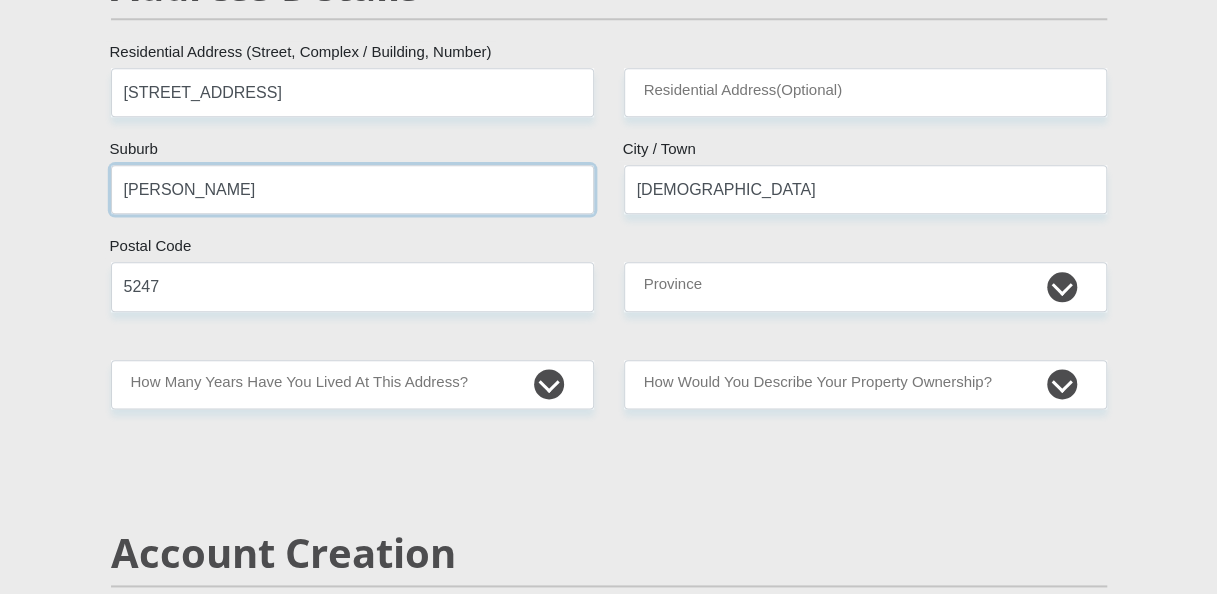 type on "[PERSON_NAME]" 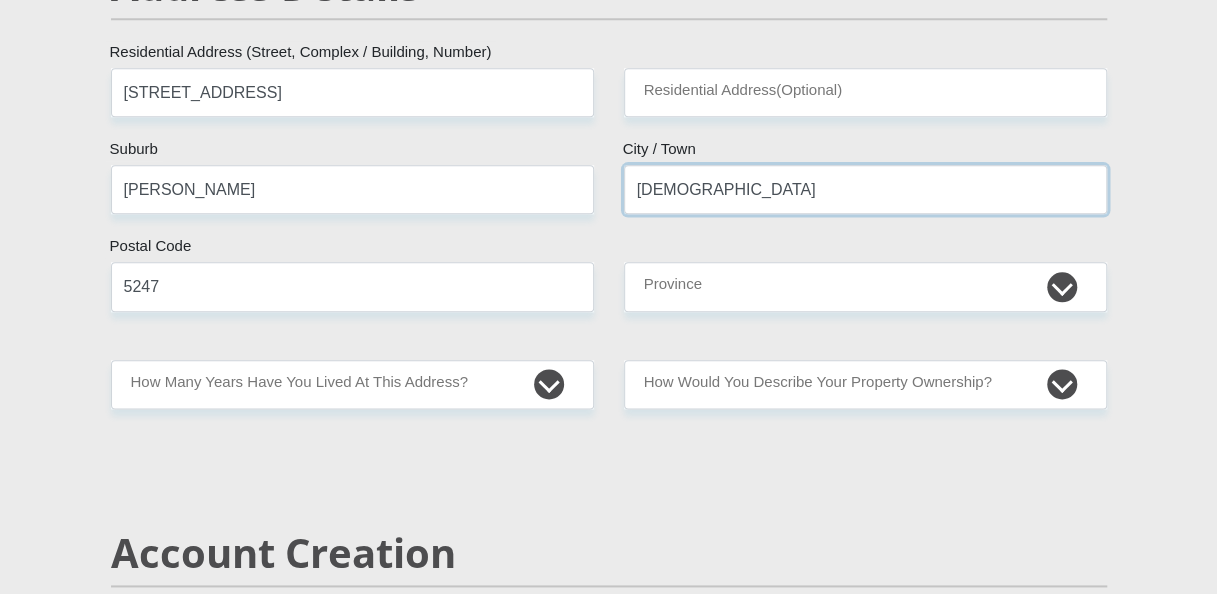 drag, startPoint x: 746, startPoint y: 178, endPoint x: 360, endPoint y: 294, distance: 403.05334 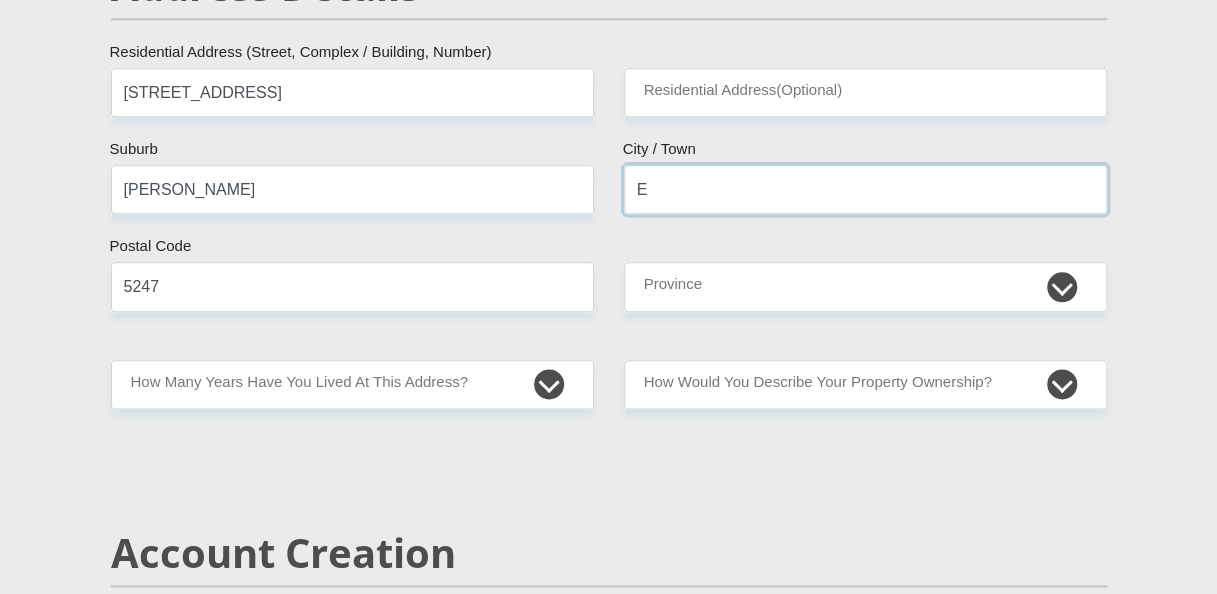 type on "[GEOGRAPHIC_DATA]" 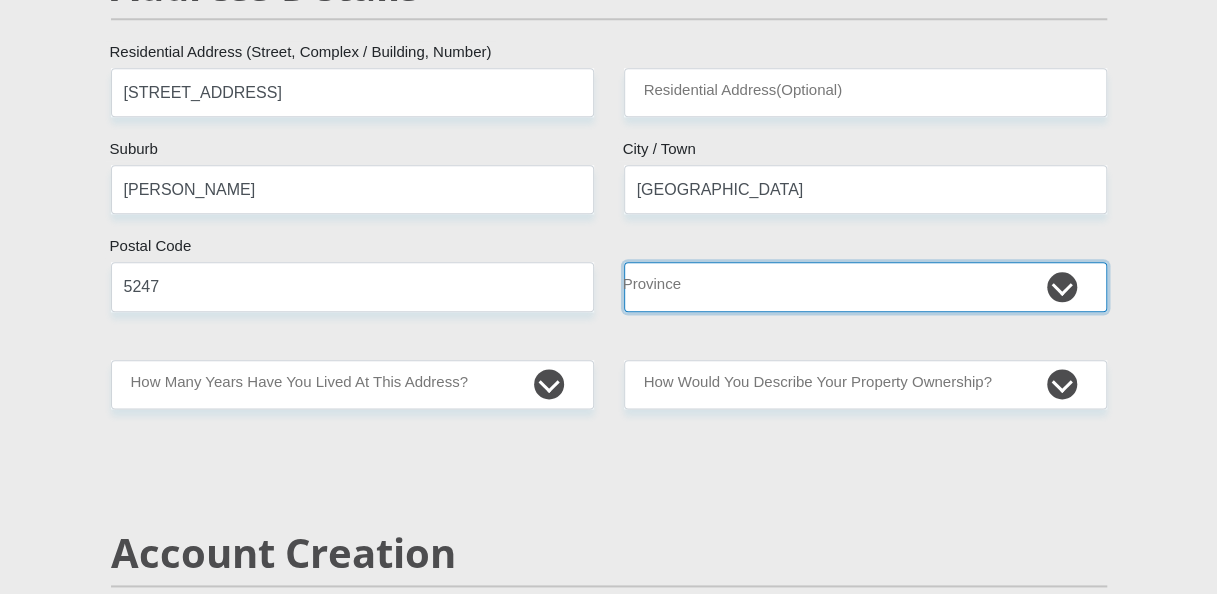 select on "[GEOGRAPHIC_DATA]" 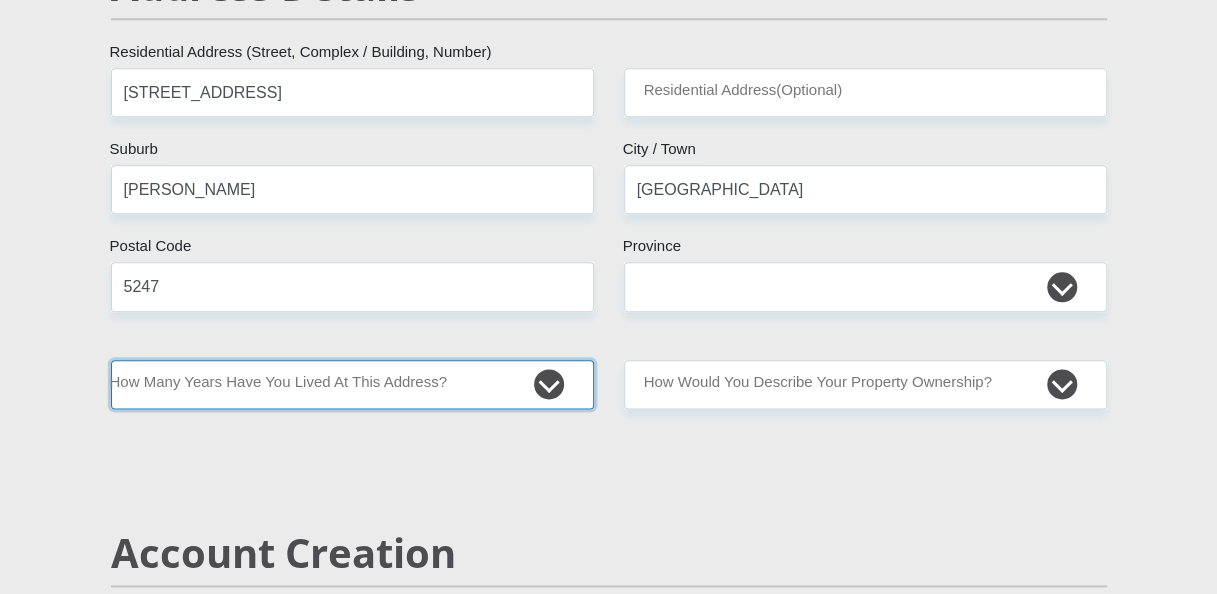 click on "less than 1 year
1-3 years
3-5 years
5+ years" at bounding box center [352, 384] 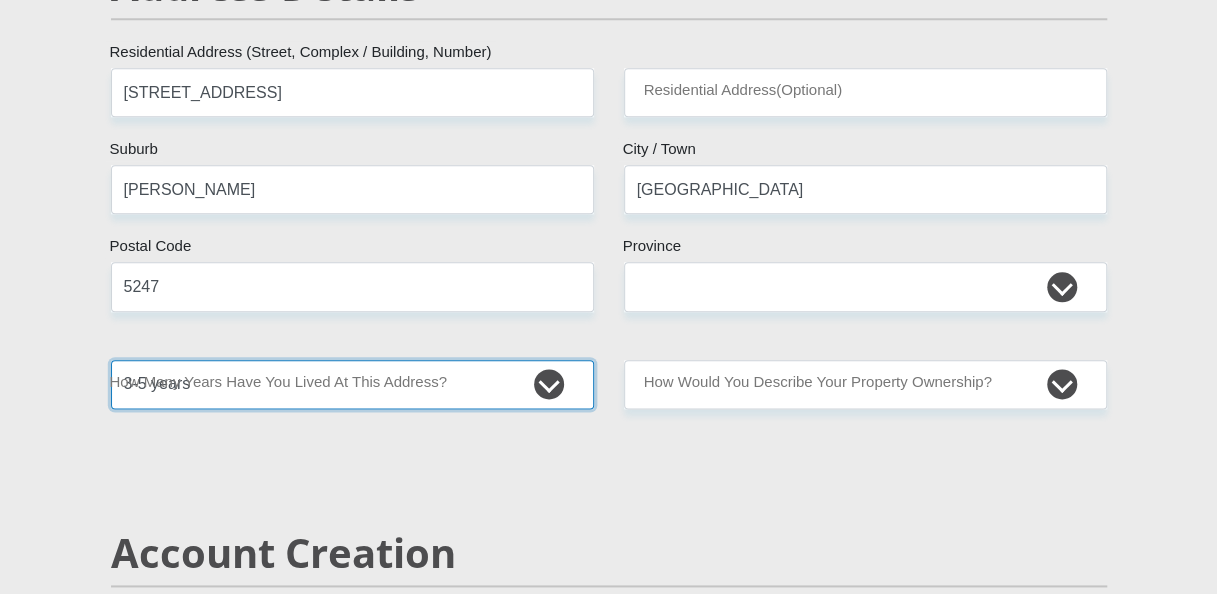 click on "less than 1 year
1-3 years
3-5 years
5+ years" at bounding box center [352, 384] 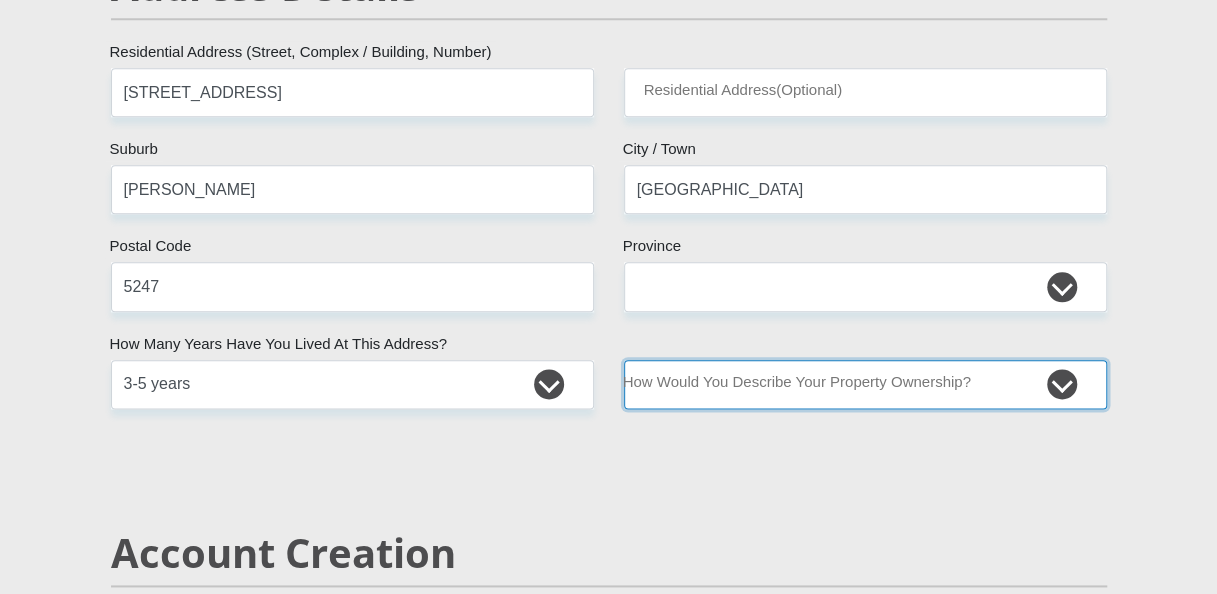 click on "Owned
Rented
Family Owned
Company Dwelling" at bounding box center [865, 384] 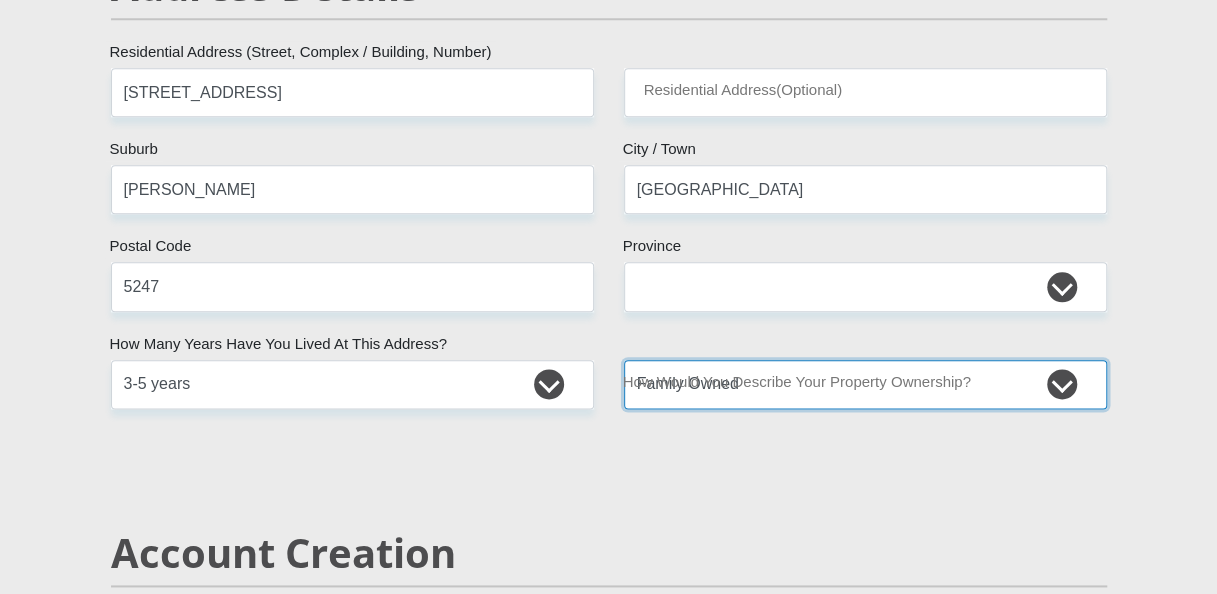 click on "Owned
Rented
Family Owned
Company Dwelling" at bounding box center [865, 384] 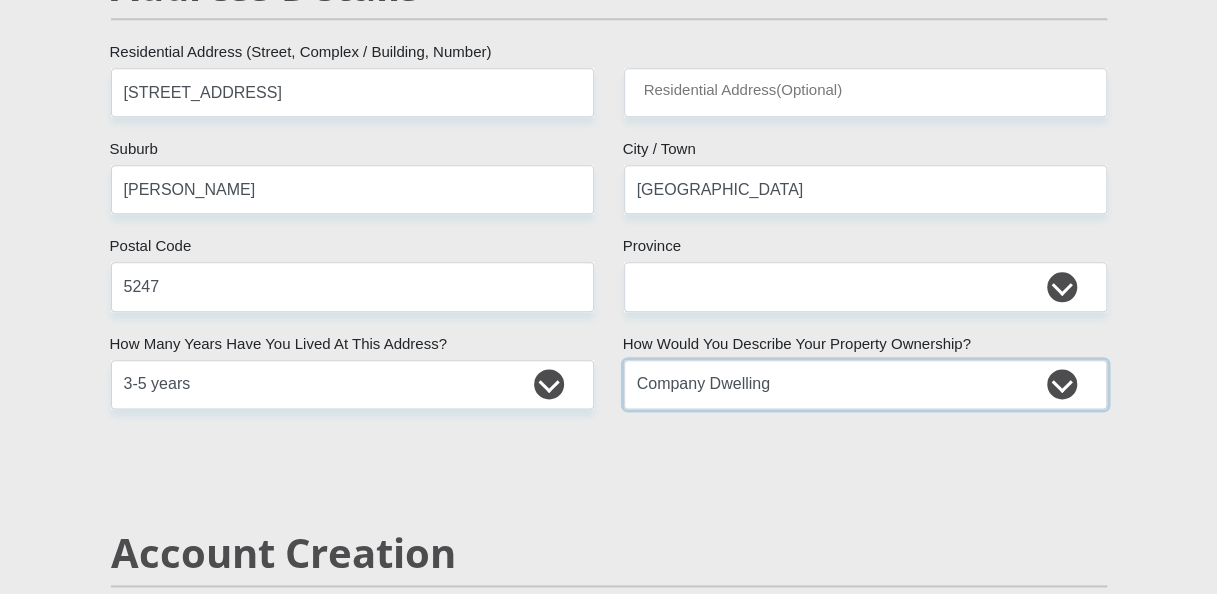 select on "parents" 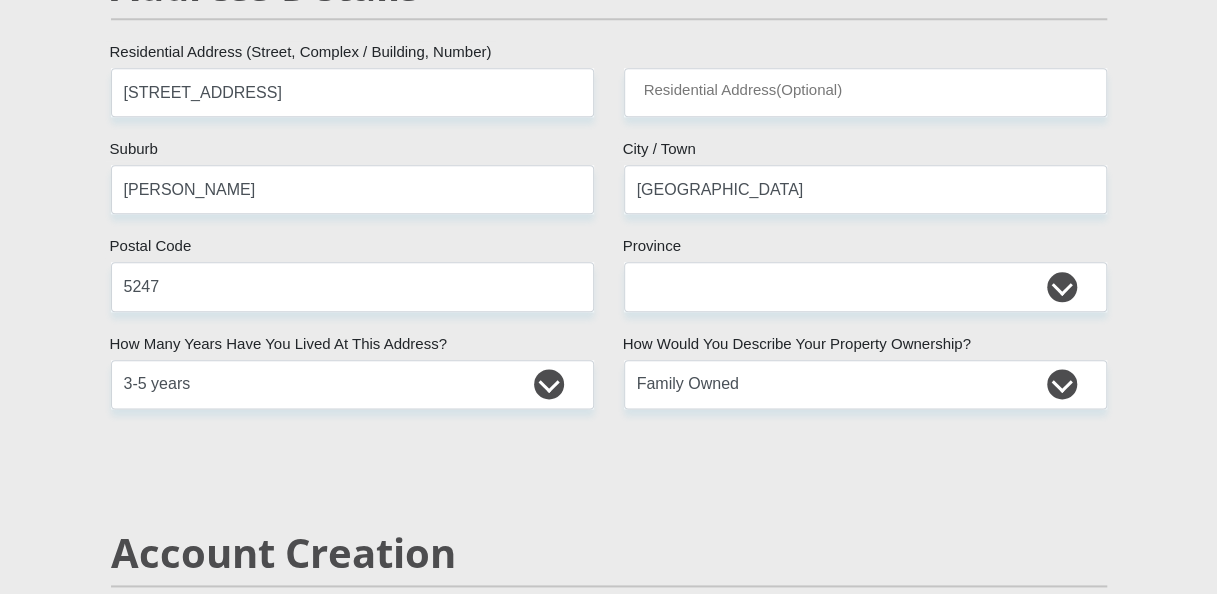 click on "Mr
Ms
Mrs
Dr
[PERSON_NAME]
Title
KHANYISA
First Name
NQWEMESHE
Surname
9706295291085
South African ID Number
Please input valid ID number
[GEOGRAPHIC_DATA]
[GEOGRAPHIC_DATA]
[GEOGRAPHIC_DATA]
[GEOGRAPHIC_DATA]
[GEOGRAPHIC_DATA]
[GEOGRAPHIC_DATA] [GEOGRAPHIC_DATA]
[GEOGRAPHIC_DATA]
[GEOGRAPHIC_DATA]
[GEOGRAPHIC_DATA]
[GEOGRAPHIC_DATA]
[GEOGRAPHIC_DATA]
[GEOGRAPHIC_DATA]
[GEOGRAPHIC_DATA]" at bounding box center (609, 2256) 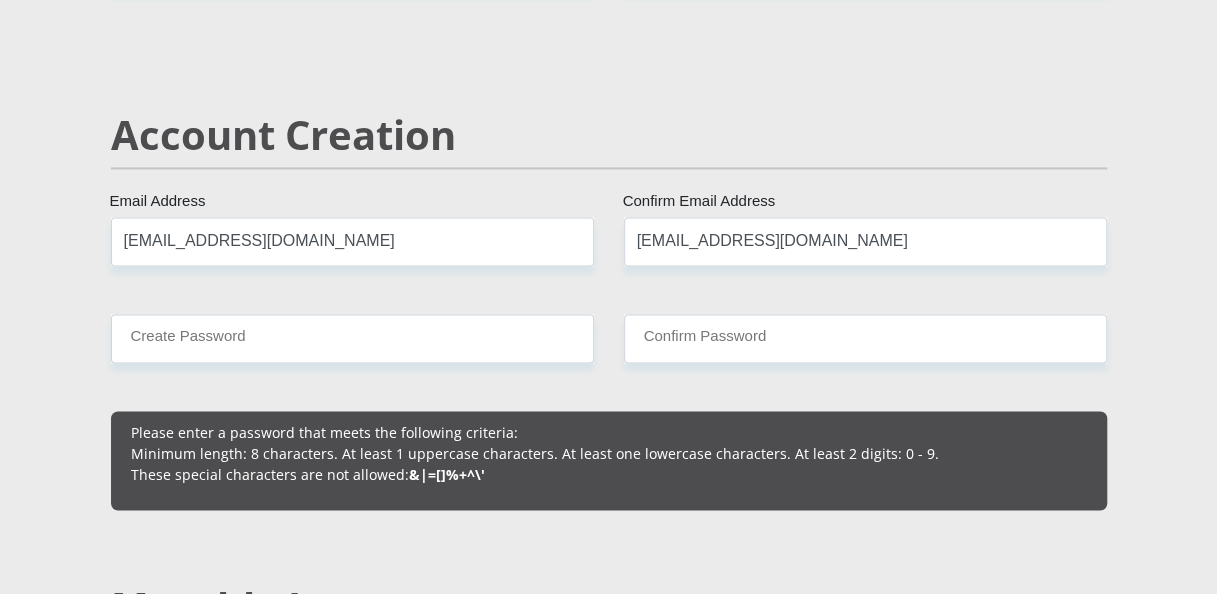scroll, scrollTop: 1480, scrollLeft: 0, axis: vertical 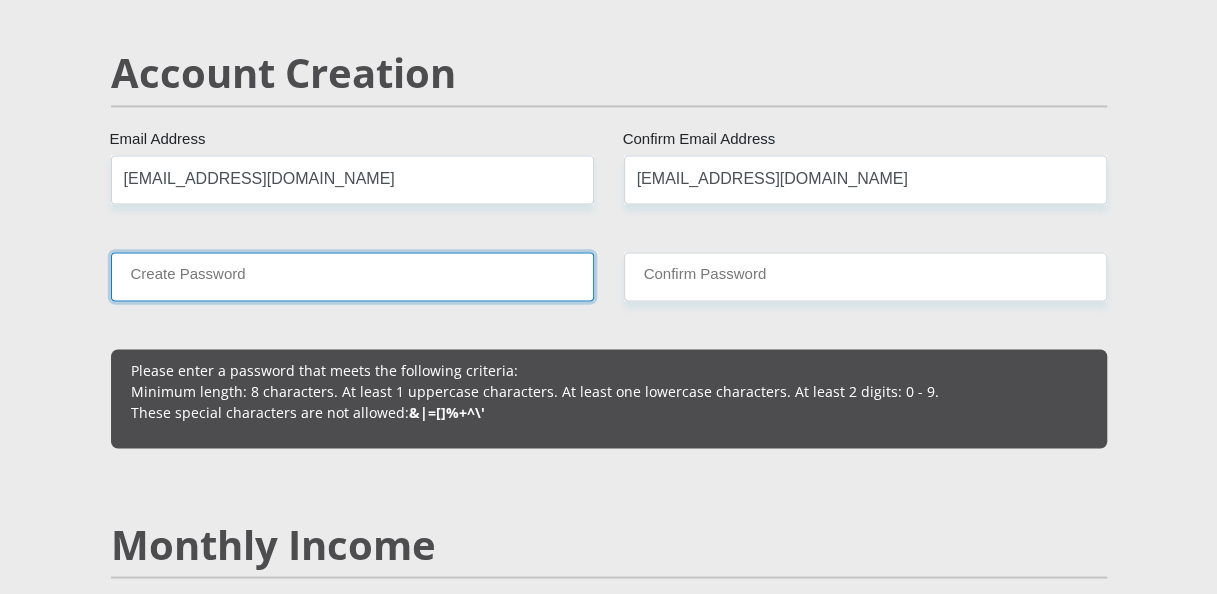 click on "Create Password" at bounding box center (352, 276) 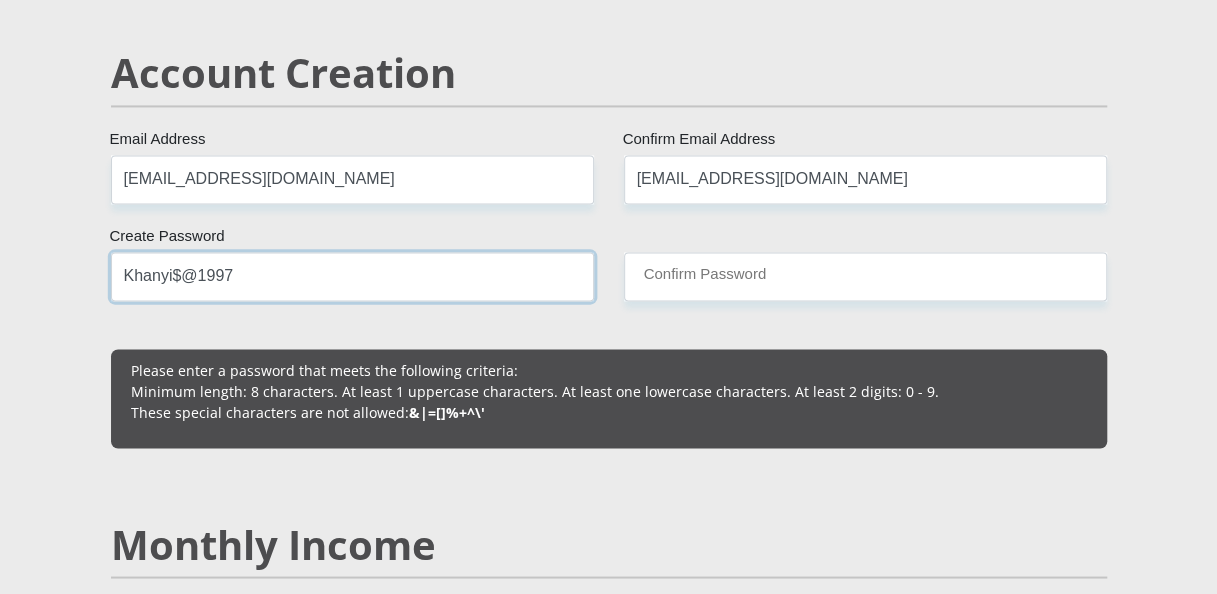 type on "Khanyi$@1997" 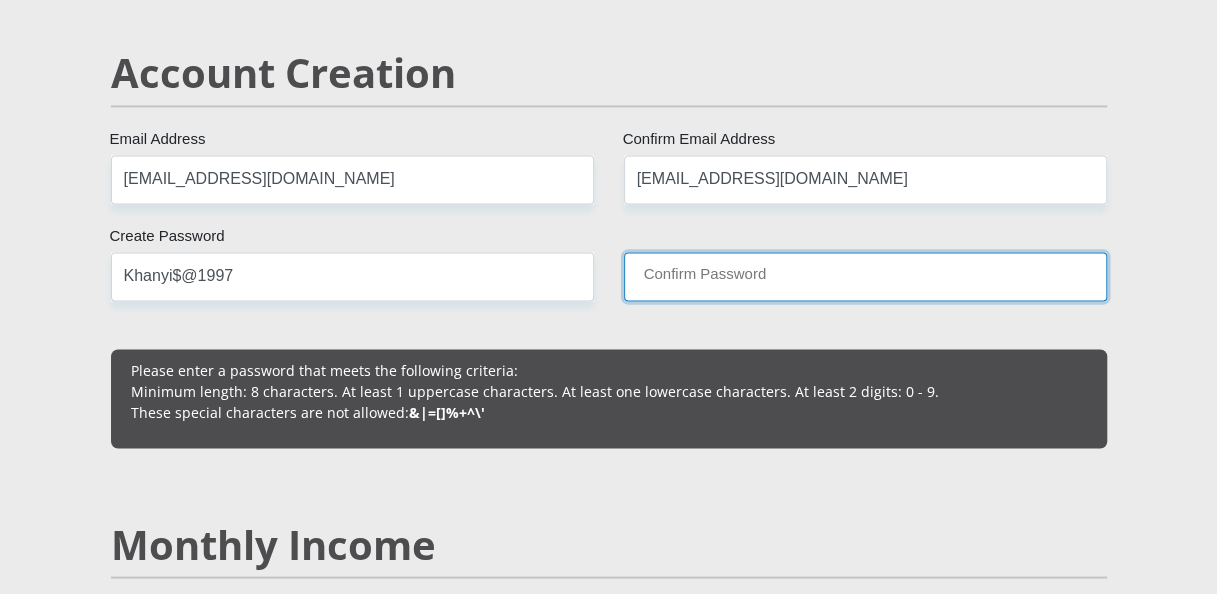 click on "Confirm Password" at bounding box center (865, 276) 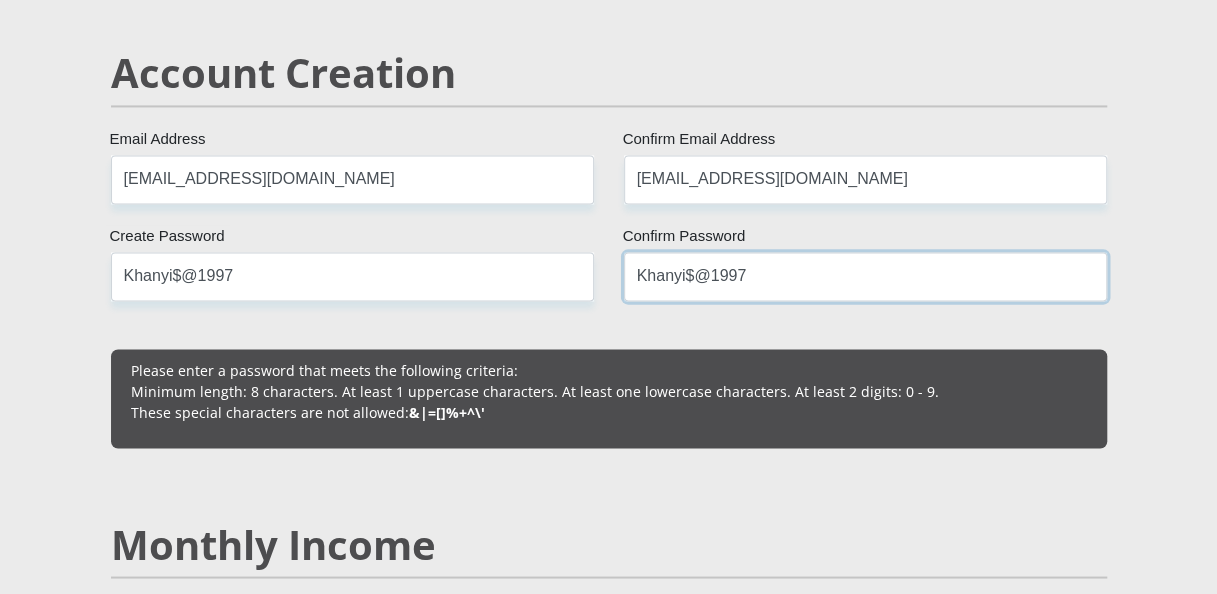 type on "Khanyi$@1997" 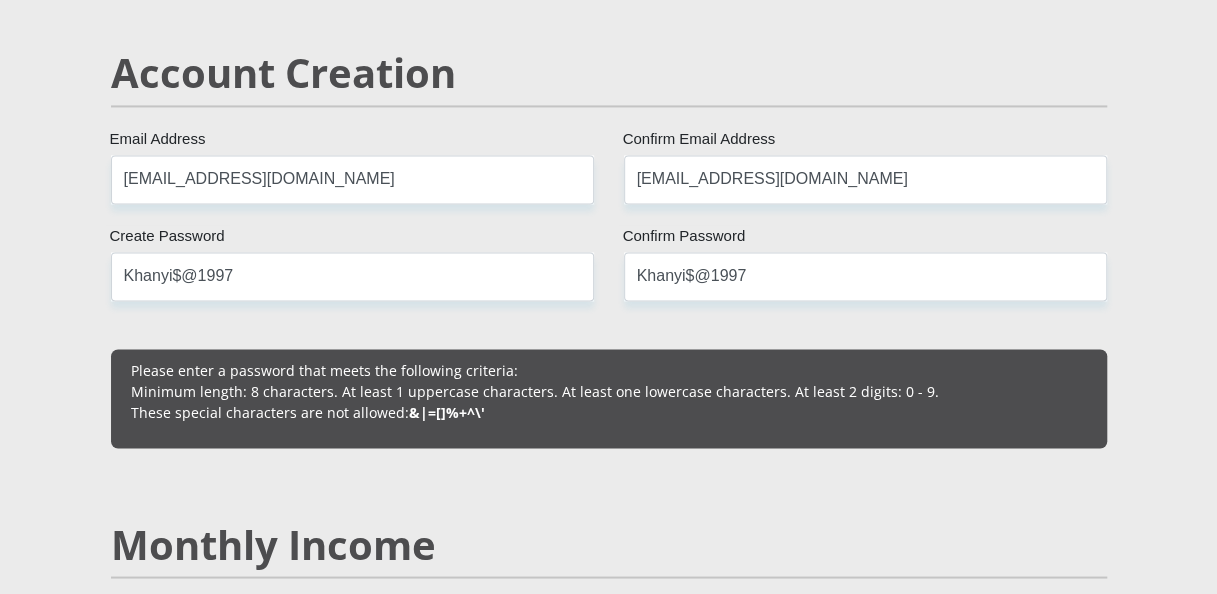 click on "Mr
Ms
Mrs
Dr
[PERSON_NAME]
Title
KHANYISA
First Name
NQWEMESHE
Surname
9706295291085
South African ID Number
Please input valid ID number
[GEOGRAPHIC_DATA]
[GEOGRAPHIC_DATA]
[GEOGRAPHIC_DATA]
[GEOGRAPHIC_DATA]
[GEOGRAPHIC_DATA]
[GEOGRAPHIC_DATA] [GEOGRAPHIC_DATA]
[GEOGRAPHIC_DATA]
[GEOGRAPHIC_DATA]
[GEOGRAPHIC_DATA]
[GEOGRAPHIC_DATA]
[GEOGRAPHIC_DATA]
[GEOGRAPHIC_DATA]
[GEOGRAPHIC_DATA]" at bounding box center (609, 1776) 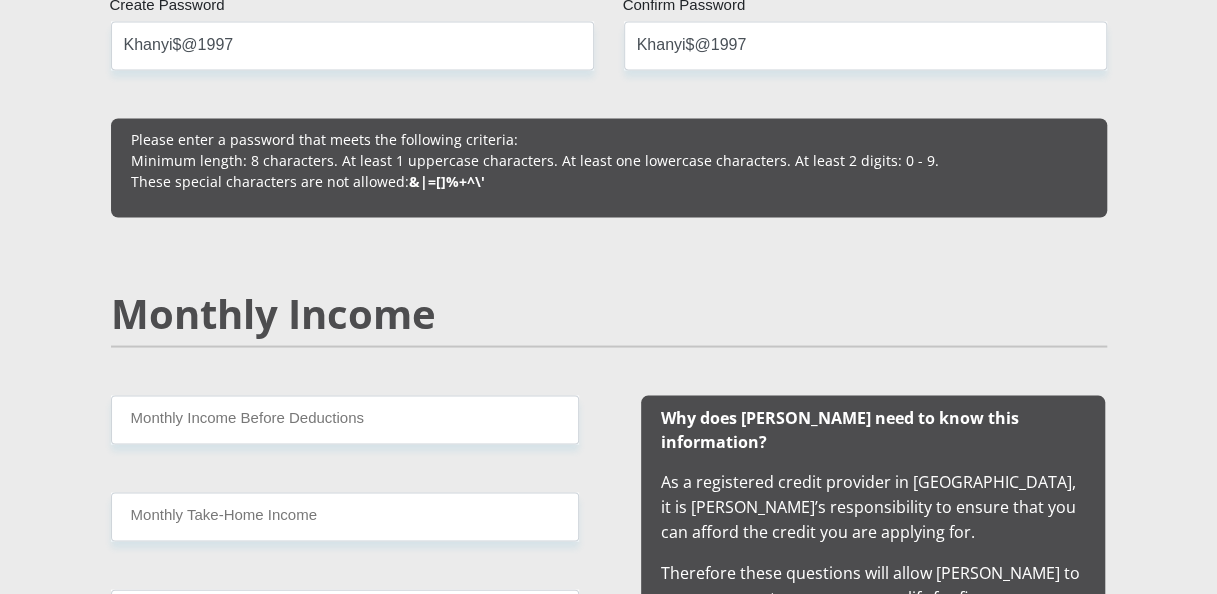 scroll, scrollTop: 1880, scrollLeft: 0, axis: vertical 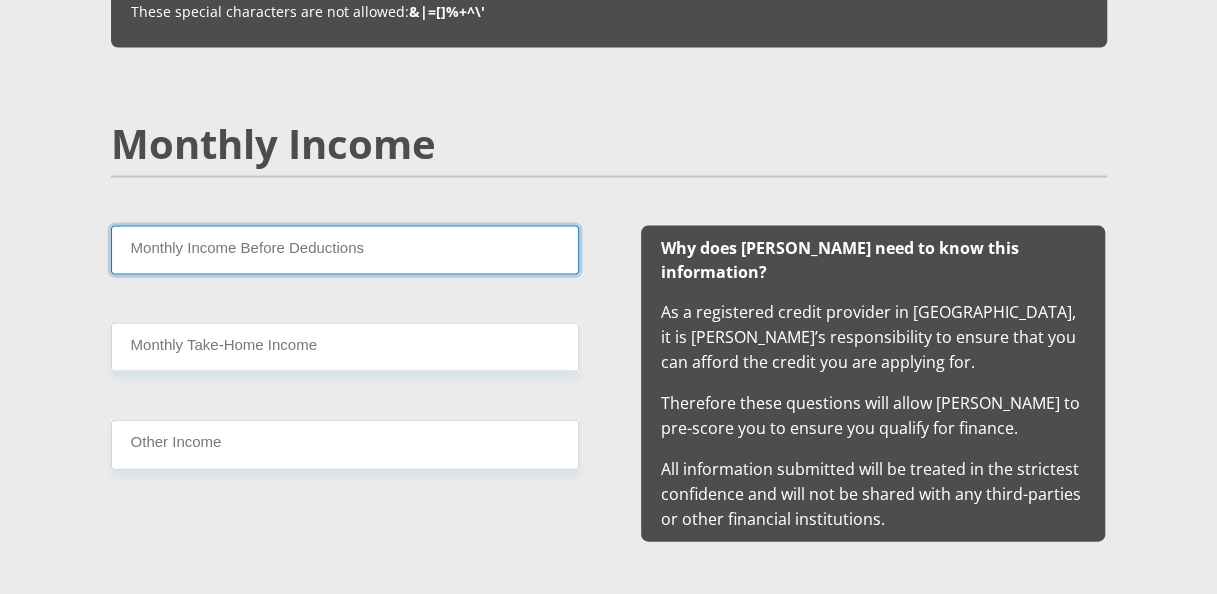 click on "Monthly Income Before Deductions" at bounding box center (345, 250) 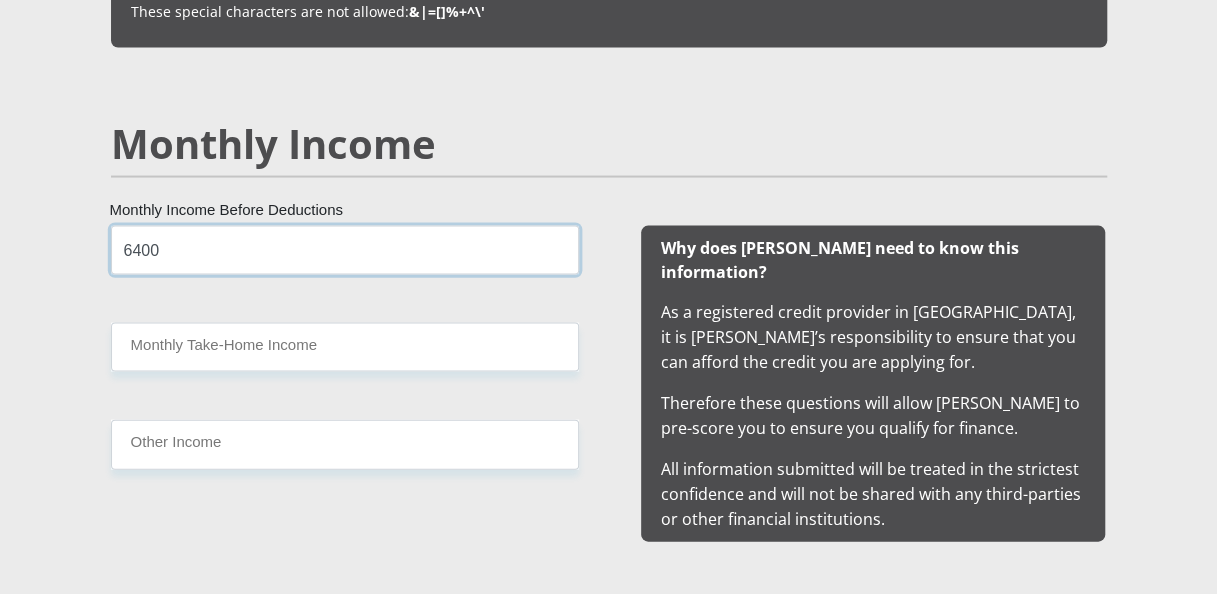 type on "6400" 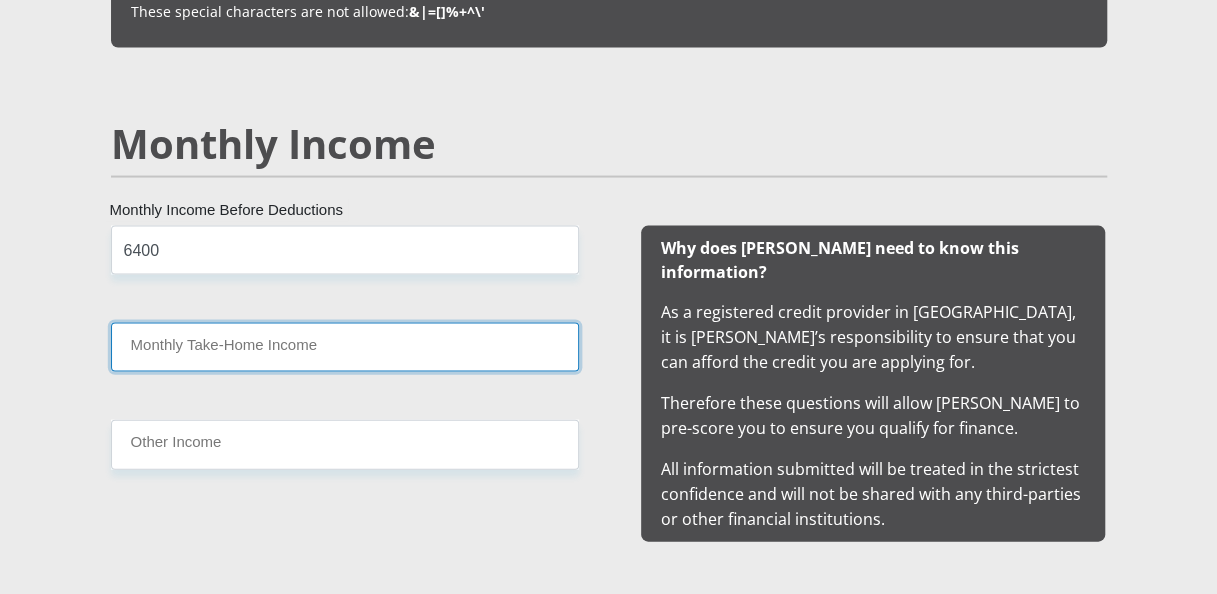 click on "Monthly Take-Home Income" at bounding box center [345, 347] 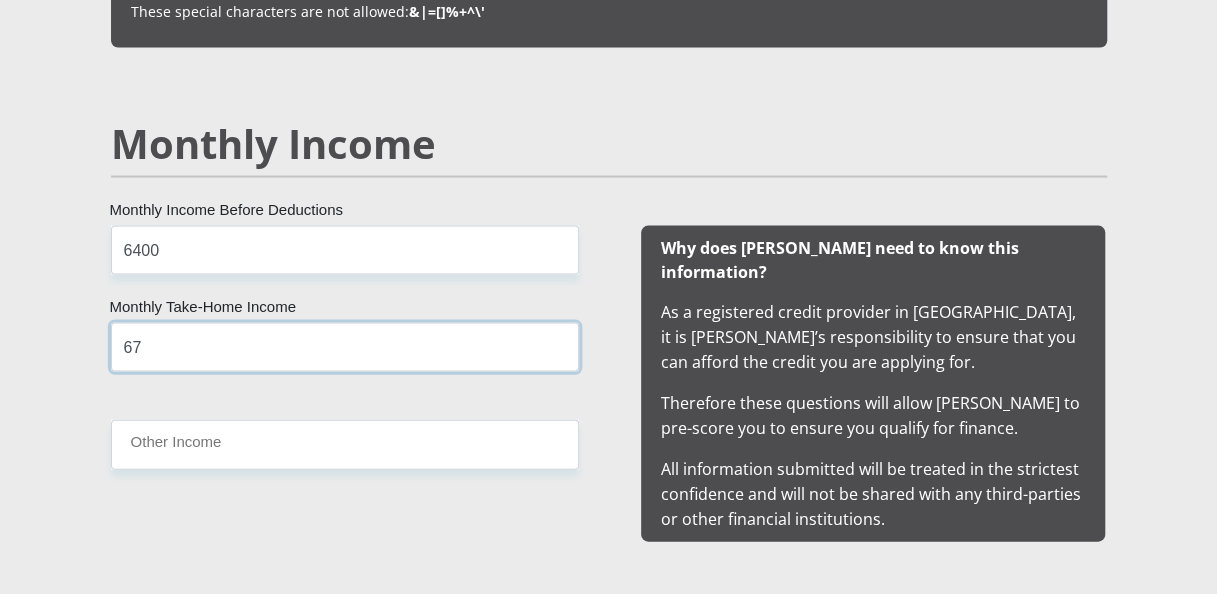 type on "67" 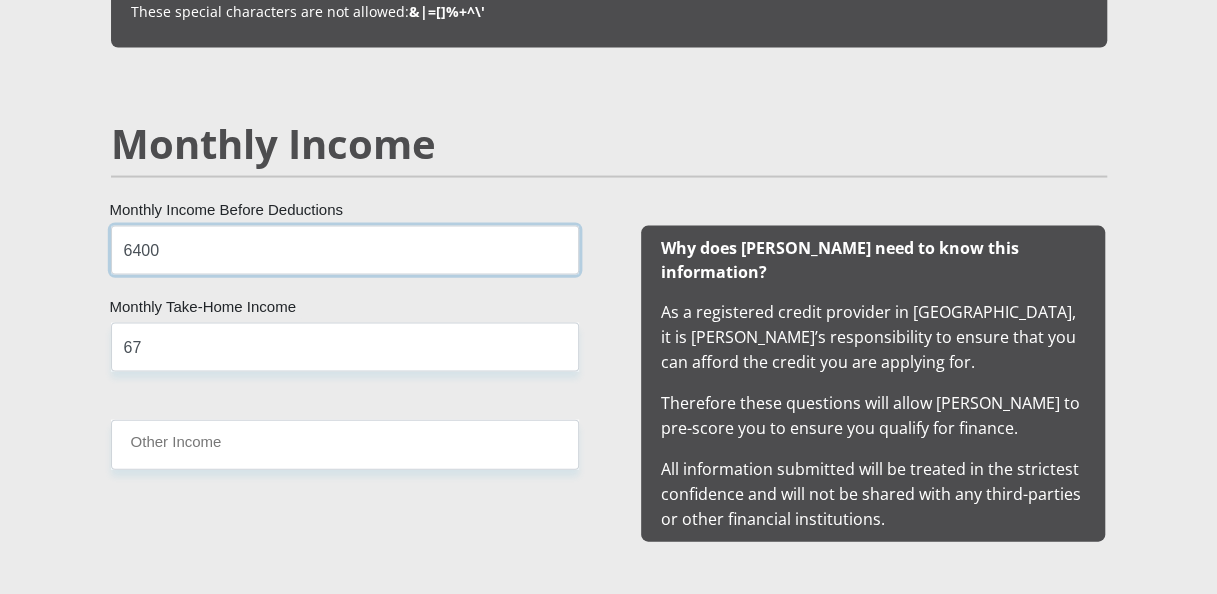 drag, startPoint x: 176, startPoint y: 250, endPoint x: 132, endPoint y: 252, distance: 44.04543 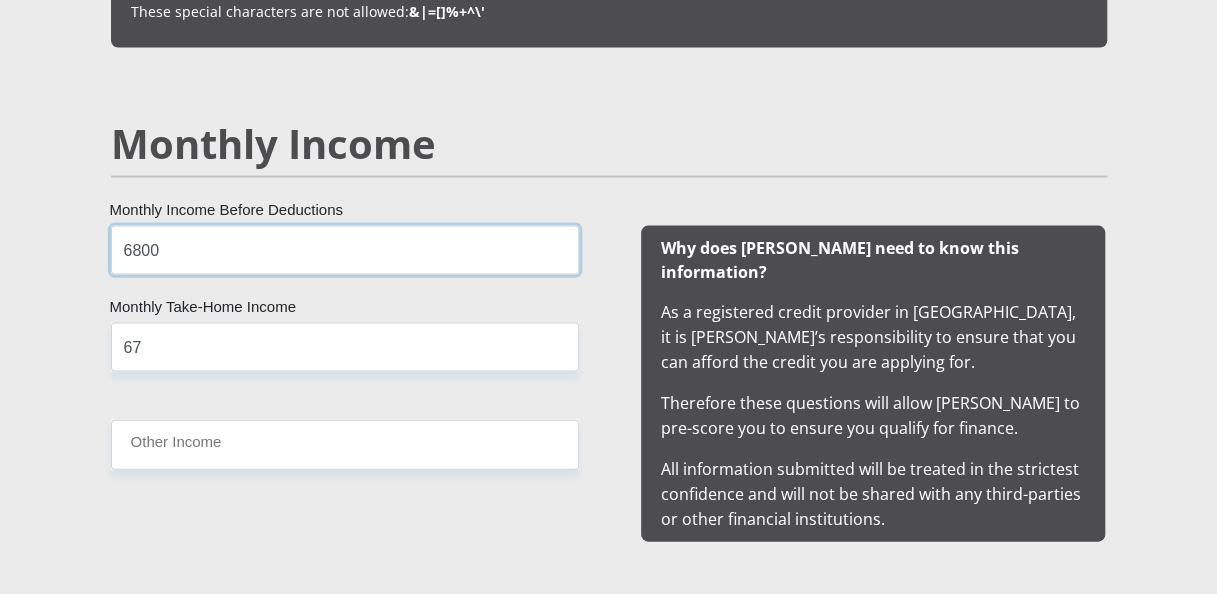 type on "6800" 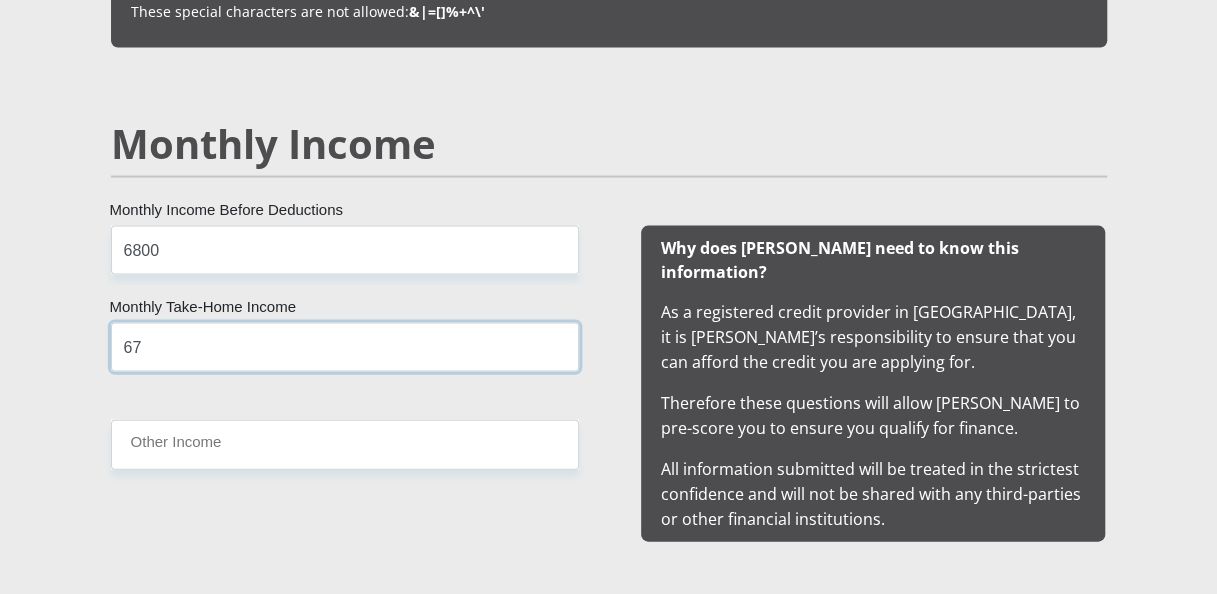 click on "67" at bounding box center (345, 347) 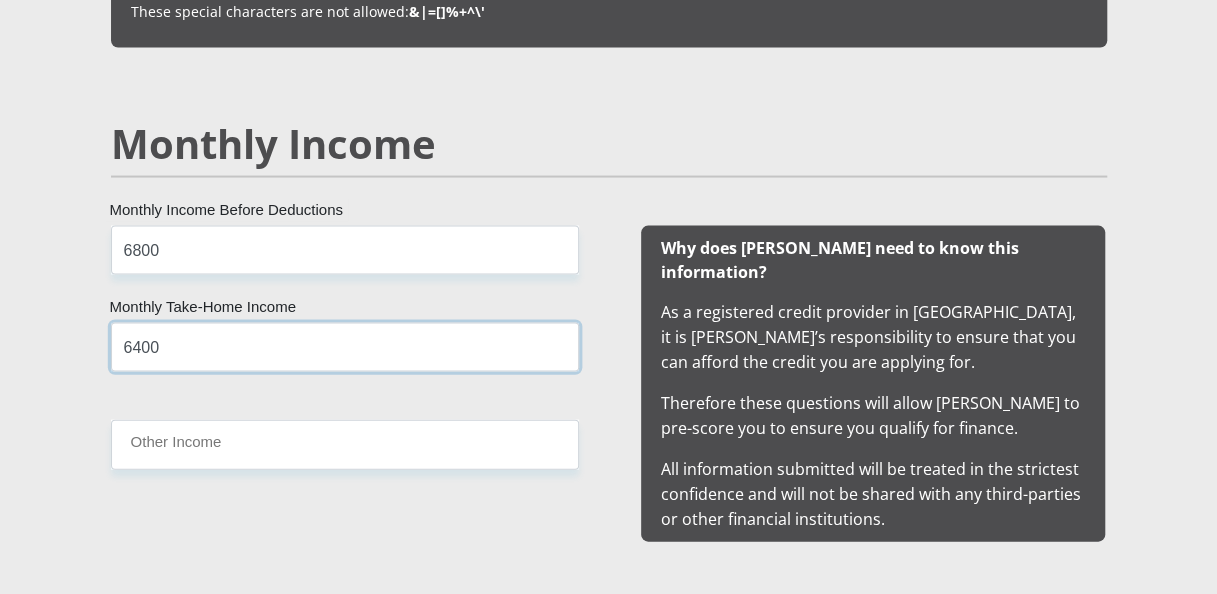 type on "6400" 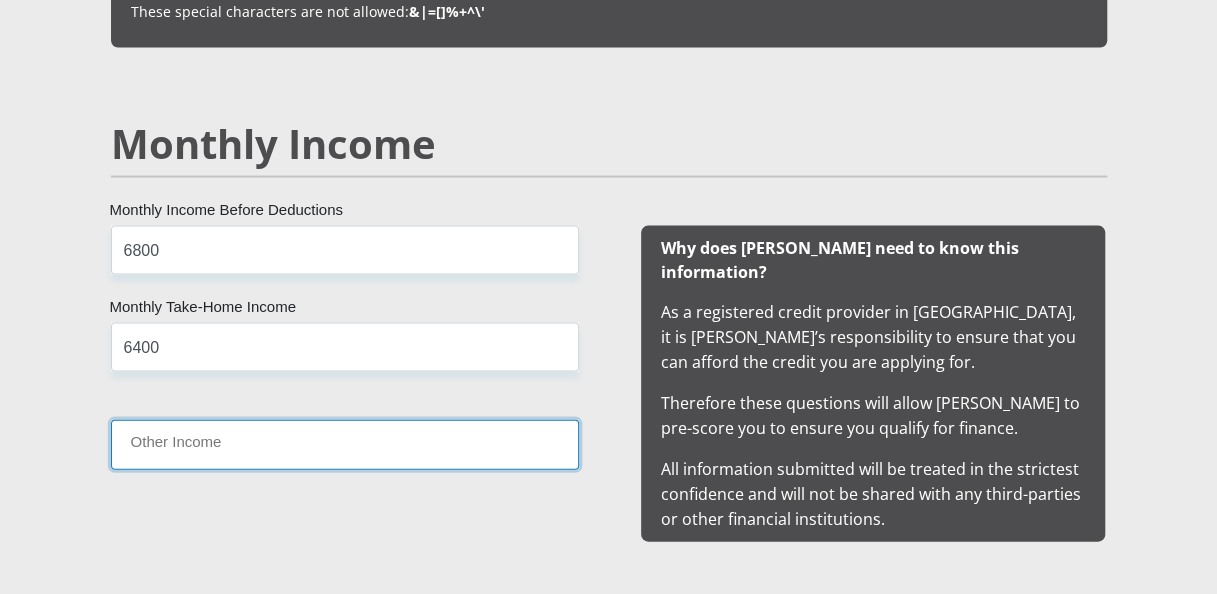click on "Other Income" at bounding box center [345, 444] 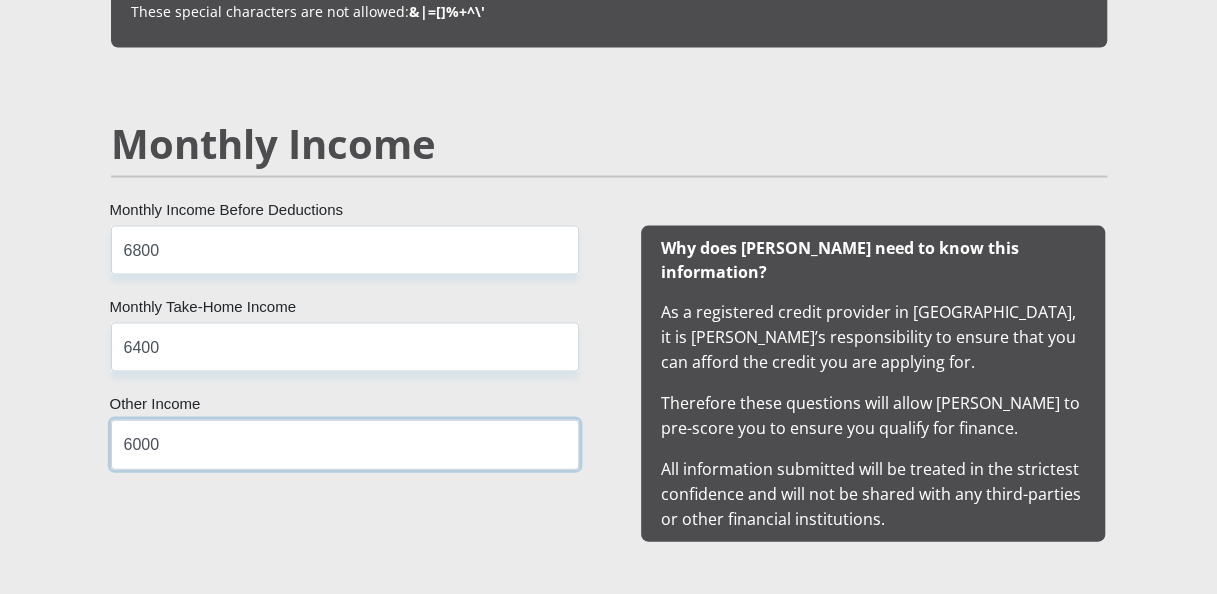 type on "6000" 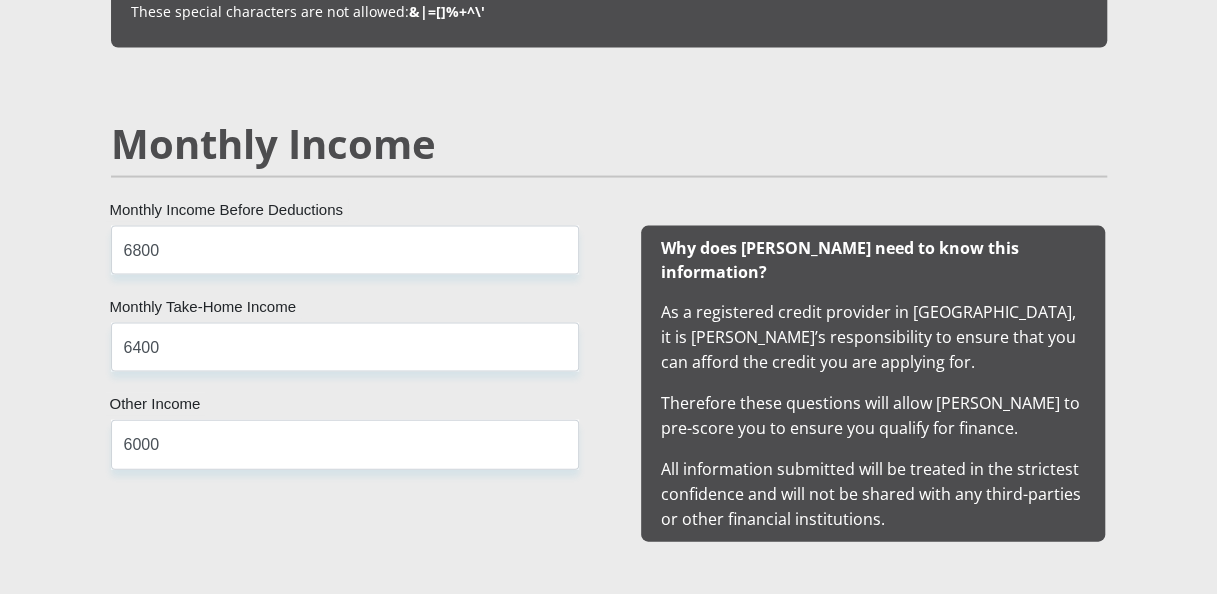 click on "6800
Monthly Income Before Deductions
6400
Monthly Take-Home Income
6000
Other Income" at bounding box center (345, 384) 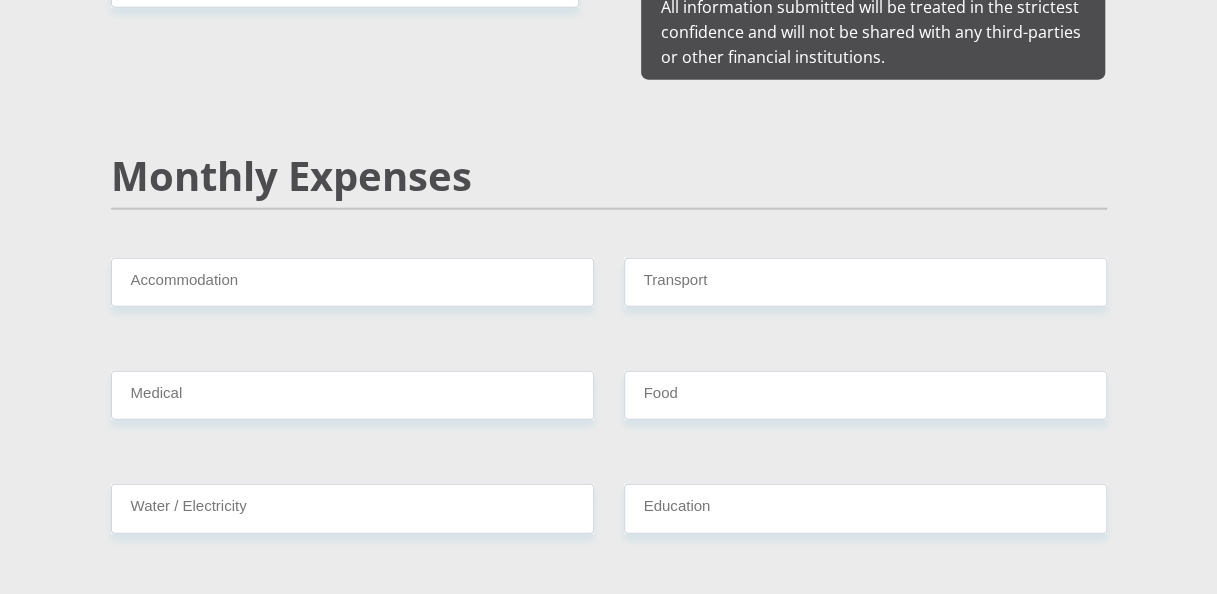 scroll, scrollTop: 2294, scrollLeft: 0, axis: vertical 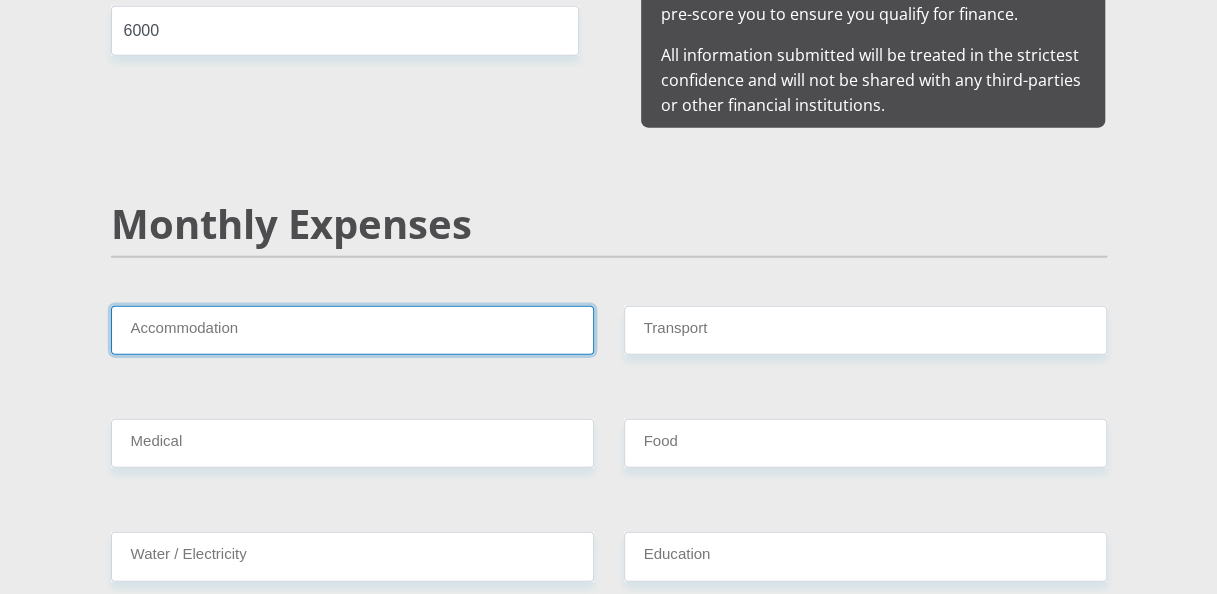 click on "Accommodation" at bounding box center [352, 330] 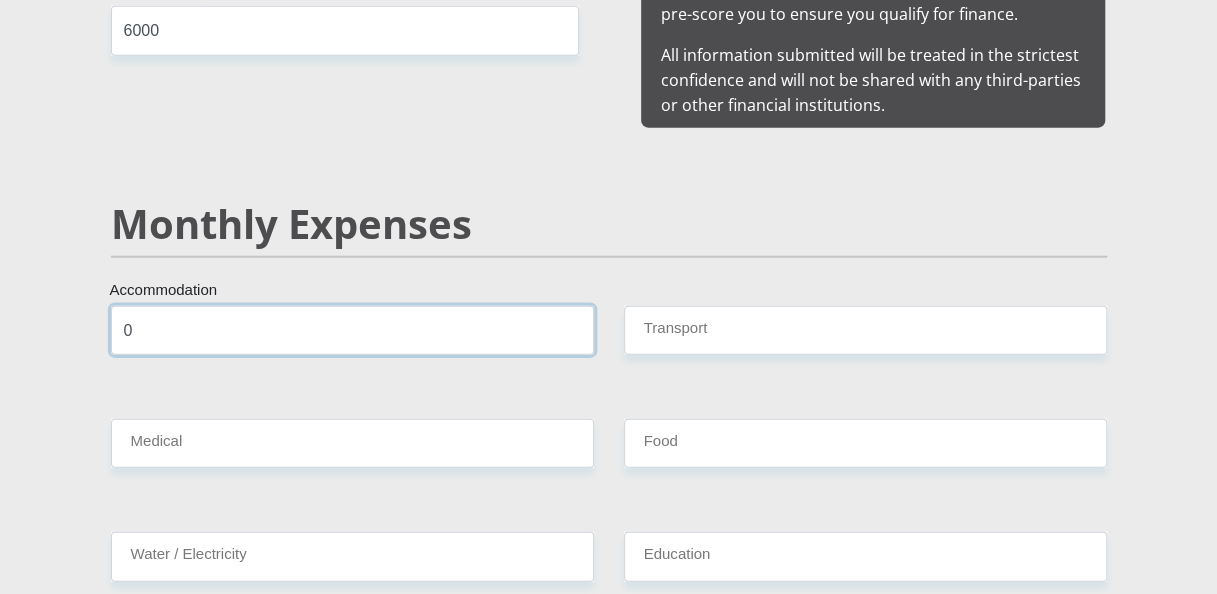 type on "0" 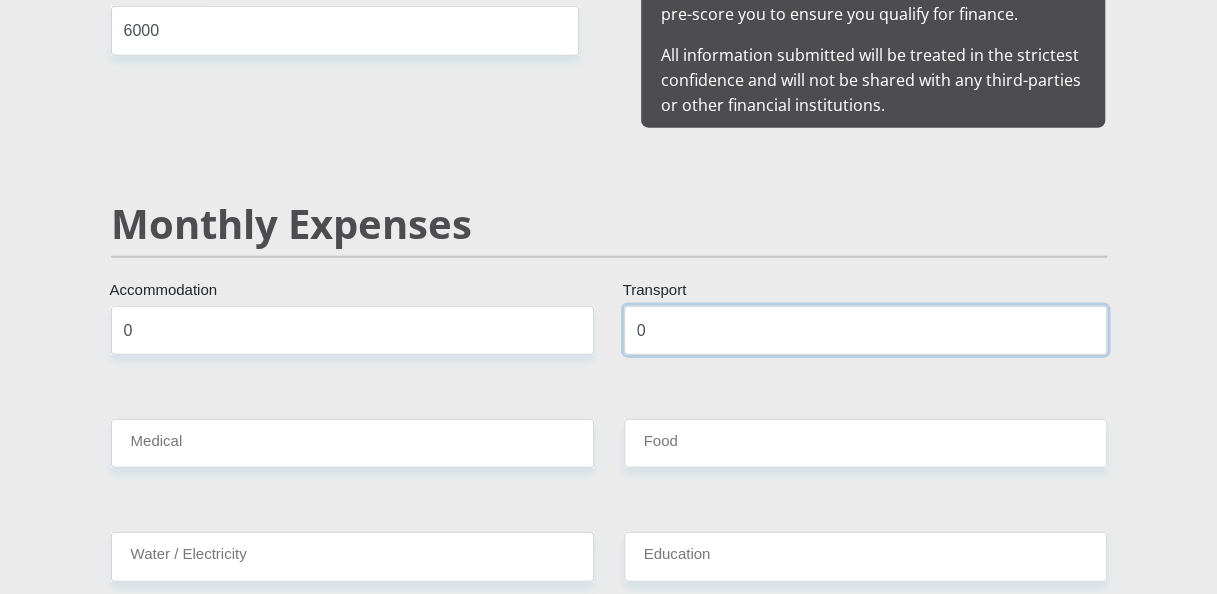type on "0" 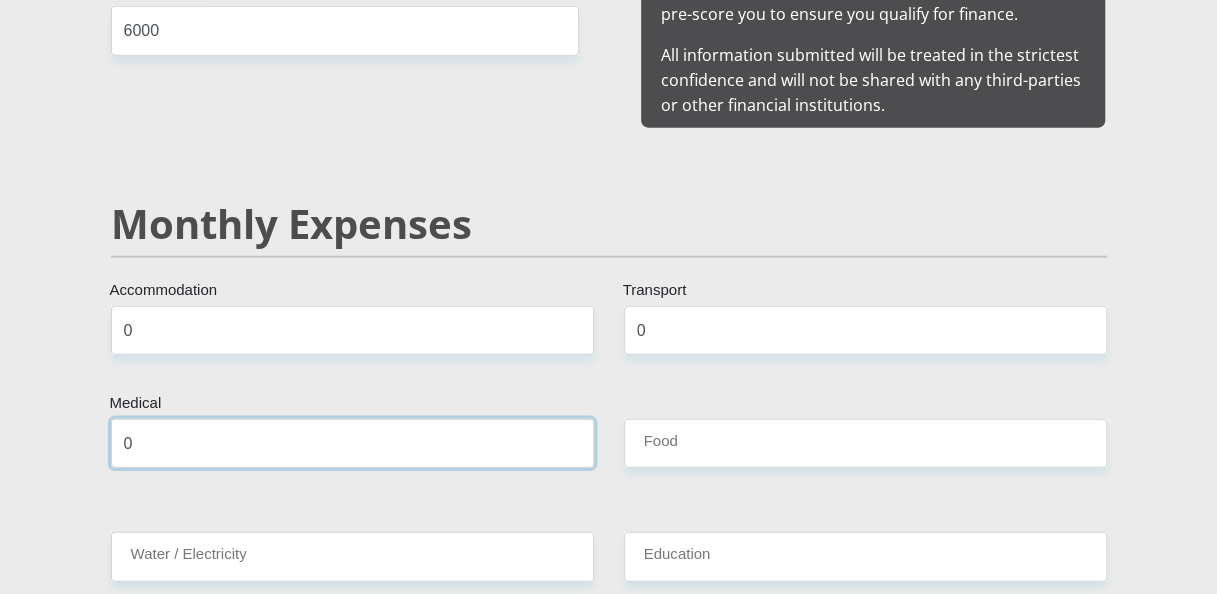type on "0" 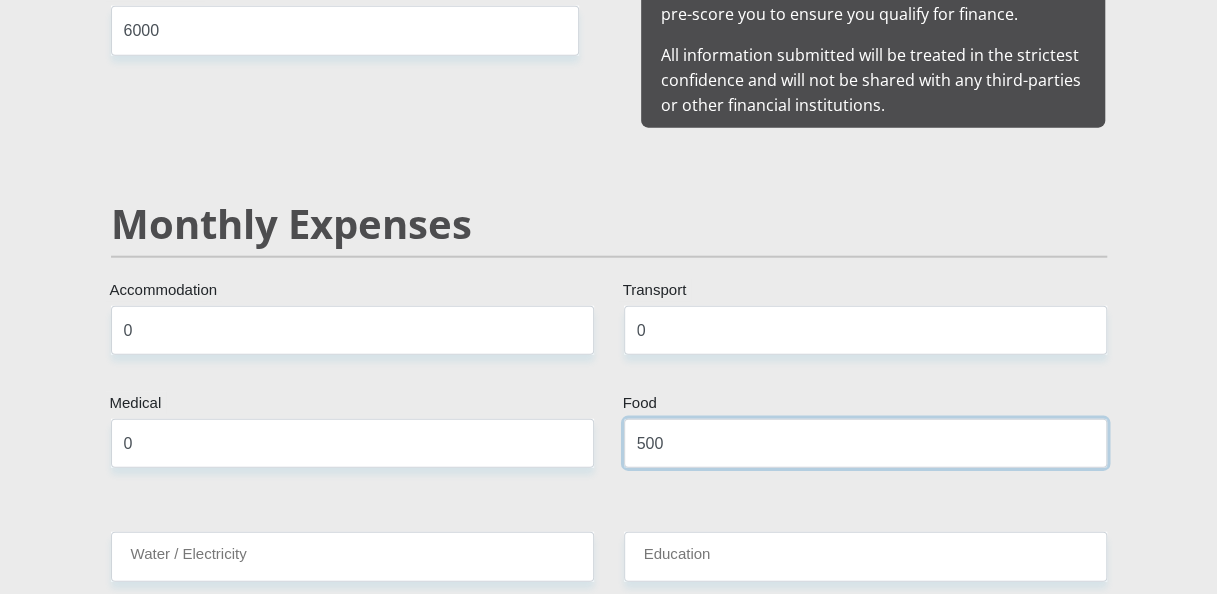 type on "500" 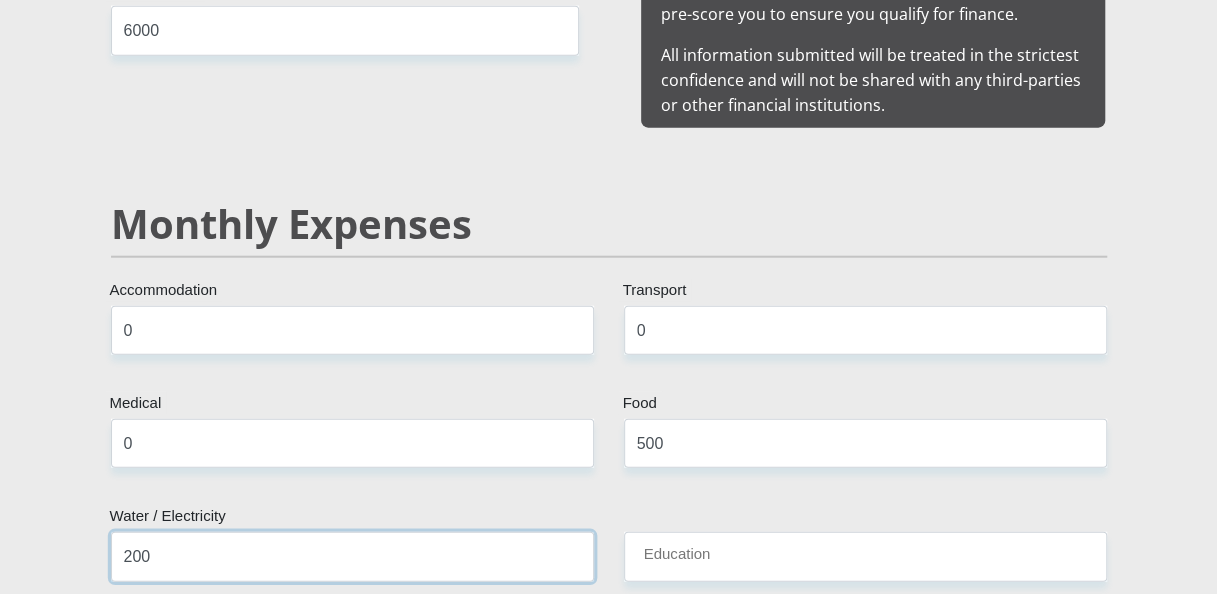 type on "200" 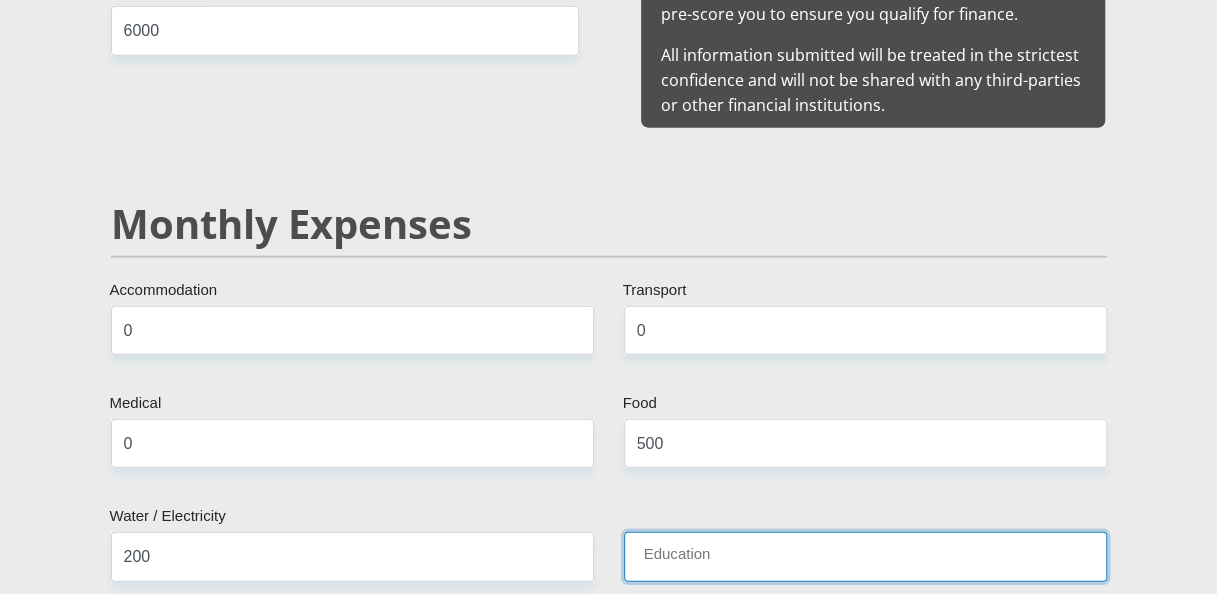 click on "Education" at bounding box center [865, 556] 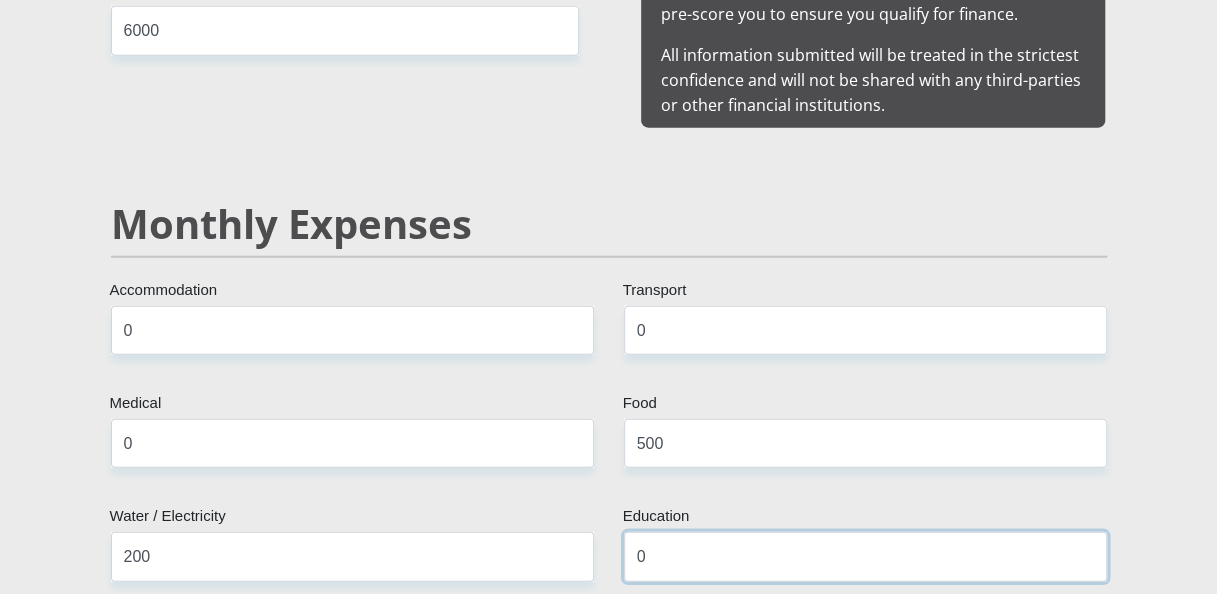 type on "0" 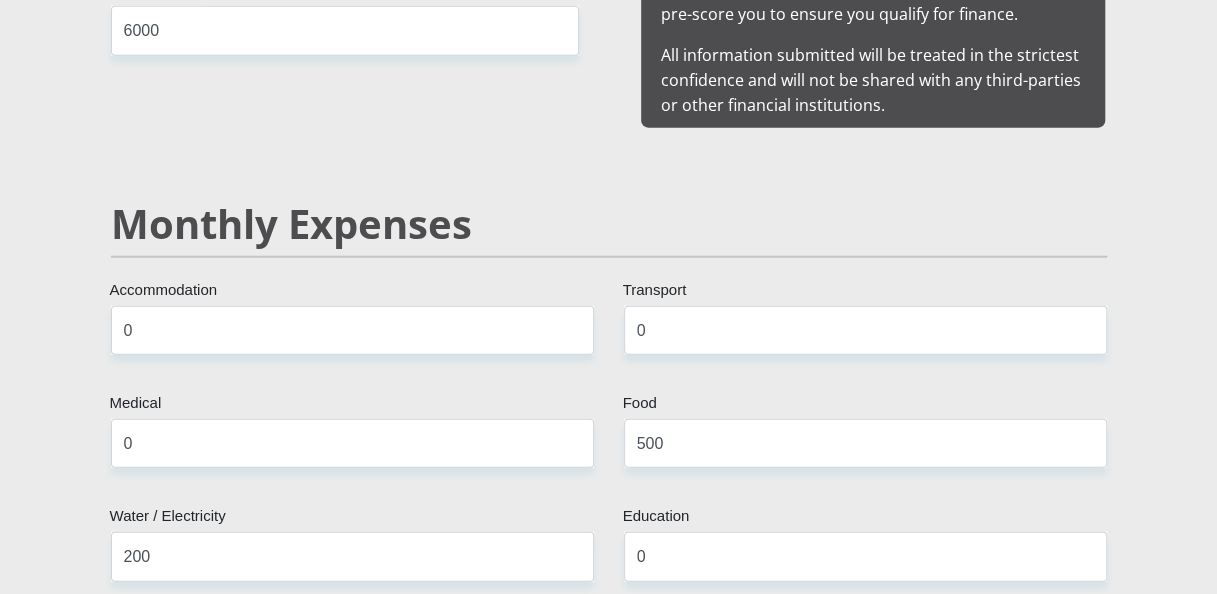 scroll, scrollTop: 2639, scrollLeft: 0, axis: vertical 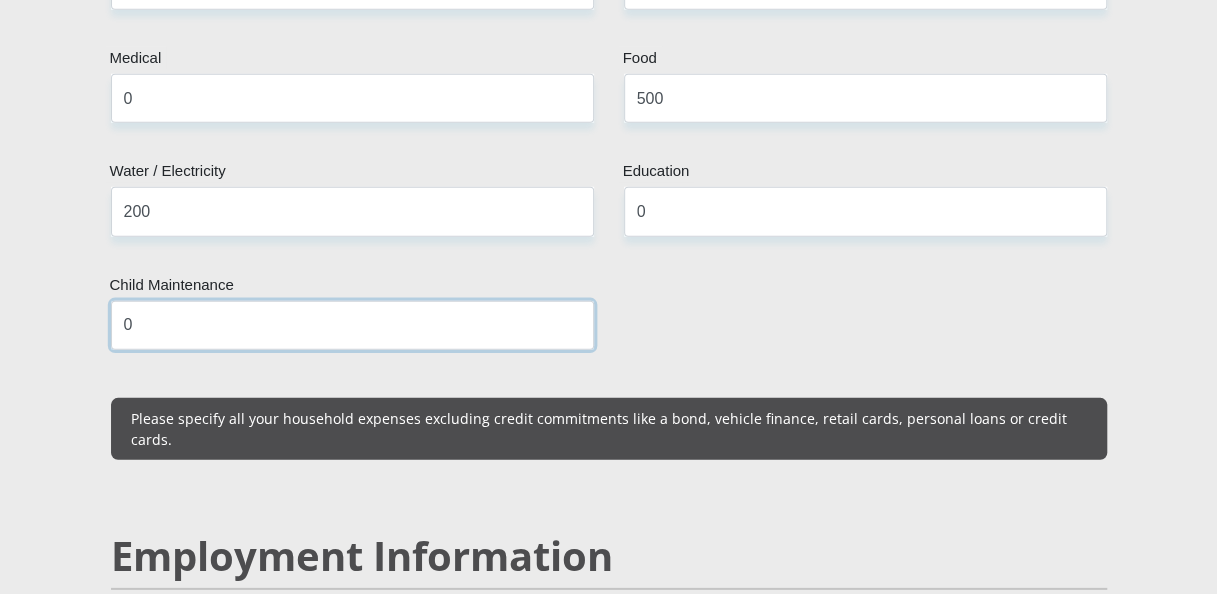type on "0" 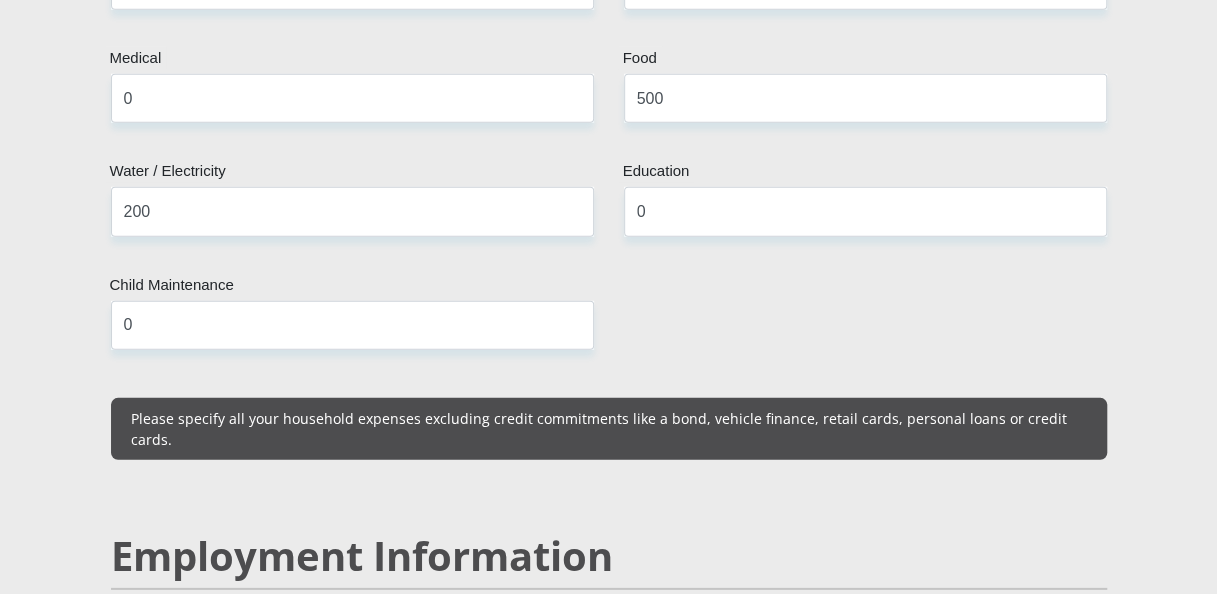 scroll, scrollTop: 2682, scrollLeft: 0, axis: vertical 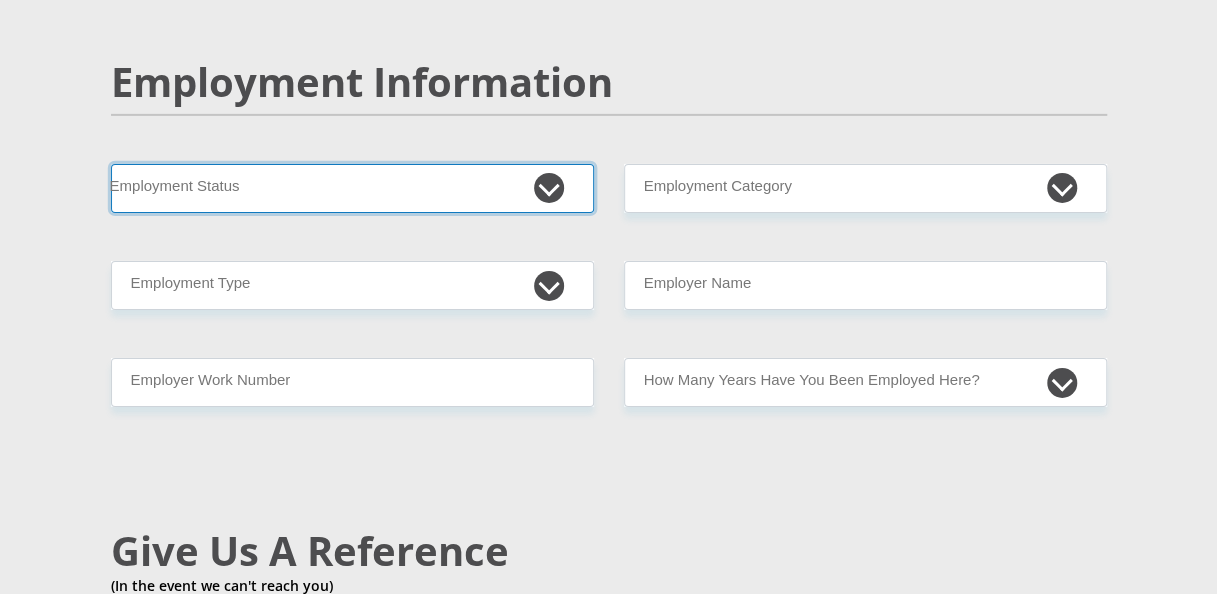 click on "Permanent/Full-time
Part-time/Casual
[DEMOGRAPHIC_DATA] Worker
Self-Employed
Housewife
Retired
Student
Medically Boarded
Disability
Unemployed" at bounding box center (352, 188) 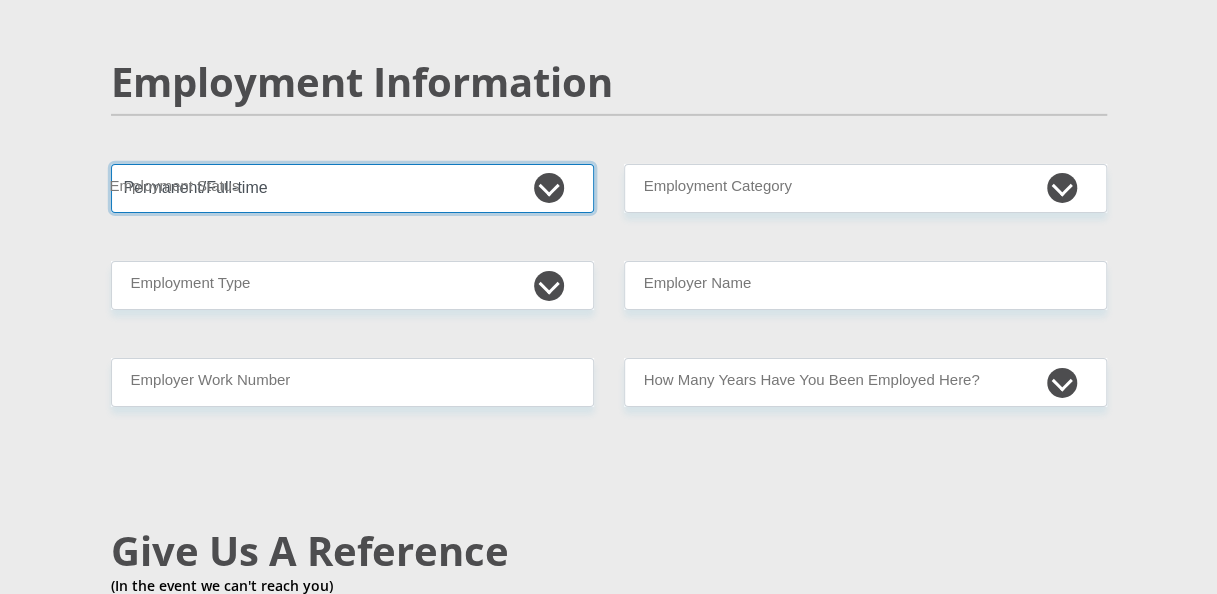 click on "Permanent/Full-time
Part-time/Casual
[DEMOGRAPHIC_DATA] Worker
Self-Employed
Housewife
Retired
Student
Medically Boarded
Disability
Unemployed" at bounding box center [352, 188] 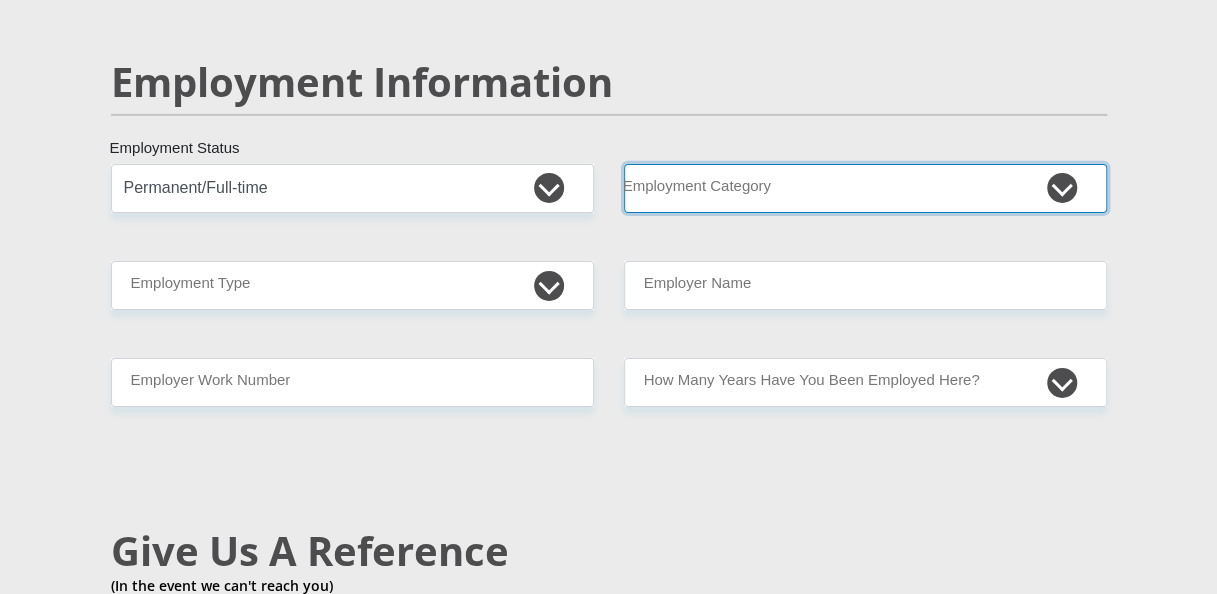 click on "AGRICULTURE
ALCOHOL & TOBACCO
CONSTRUCTION MATERIALS
METALLURGY
EQUIPMENT FOR RENEWABLE ENERGY
SPECIALIZED CONTRACTORS
CAR
GAMING (INCL. INTERNET
OTHER WHOLESALE
UNLICENSED PHARMACEUTICALS
CURRENCY EXCHANGE HOUSES
OTHER FINANCIAL INSTITUTIONS & INSURANCE
REAL ESTATE AGENTS
OIL & GAS
OTHER MATERIALS (E.G. IRON ORE)
PRECIOUS STONES & PRECIOUS METALS
POLITICAL ORGANIZATIONS
RELIGIOUS ORGANIZATIONS(NOT SECTS)
ACTI. HAVING BUSINESS DEAL WITH PUBLIC ADMINISTRATION
LAUNDROMATS" at bounding box center [865, 188] 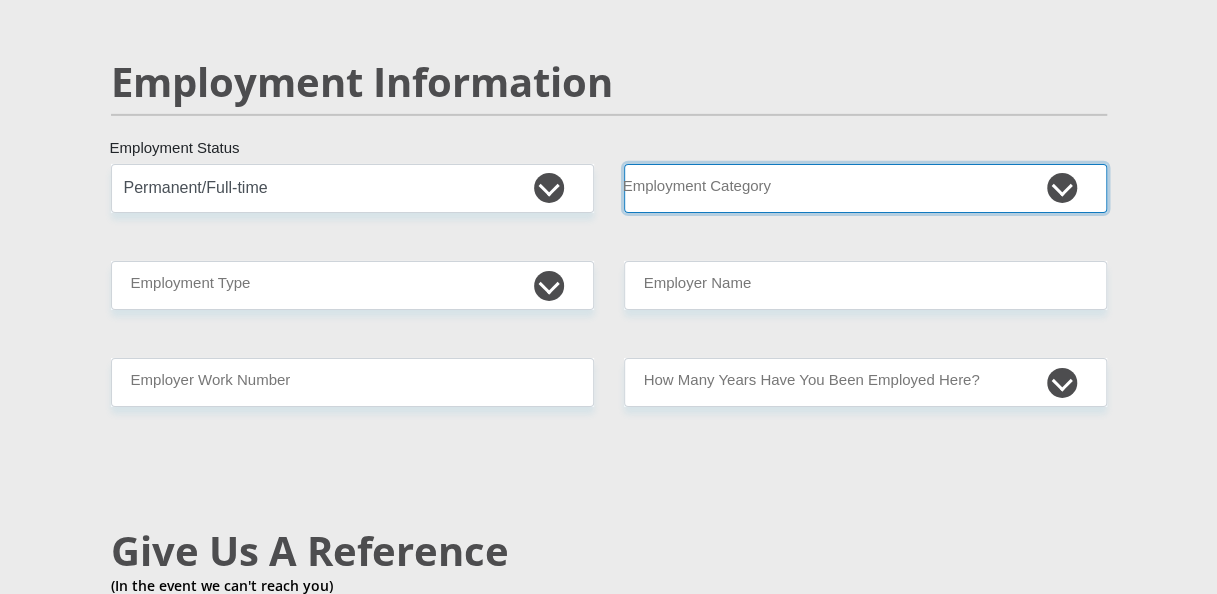 click on "AGRICULTURE
ALCOHOL & TOBACCO
CONSTRUCTION MATERIALS
METALLURGY
EQUIPMENT FOR RENEWABLE ENERGY
SPECIALIZED CONTRACTORS
CAR
GAMING (INCL. INTERNET
OTHER WHOLESALE
UNLICENSED PHARMACEUTICALS
CURRENCY EXCHANGE HOUSES
OTHER FINANCIAL INSTITUTIONS & INSURANCE
REAL ESTATE AGENTS
OIL & GAS
OTHER MATERIALS (E.G. IRON ORE)
PRECIOUS STONES & PRECIOUS METALS
POLITICAL ORGANIZATIONS
RELIGIOUS ORGANIZATIONS(NOT SECTS)
ACTI. HAVING BUSINESS DEAL WITH PUBLIC ADMINISTRATION
LAUNDROMATS" at bounding box center (865, 188) 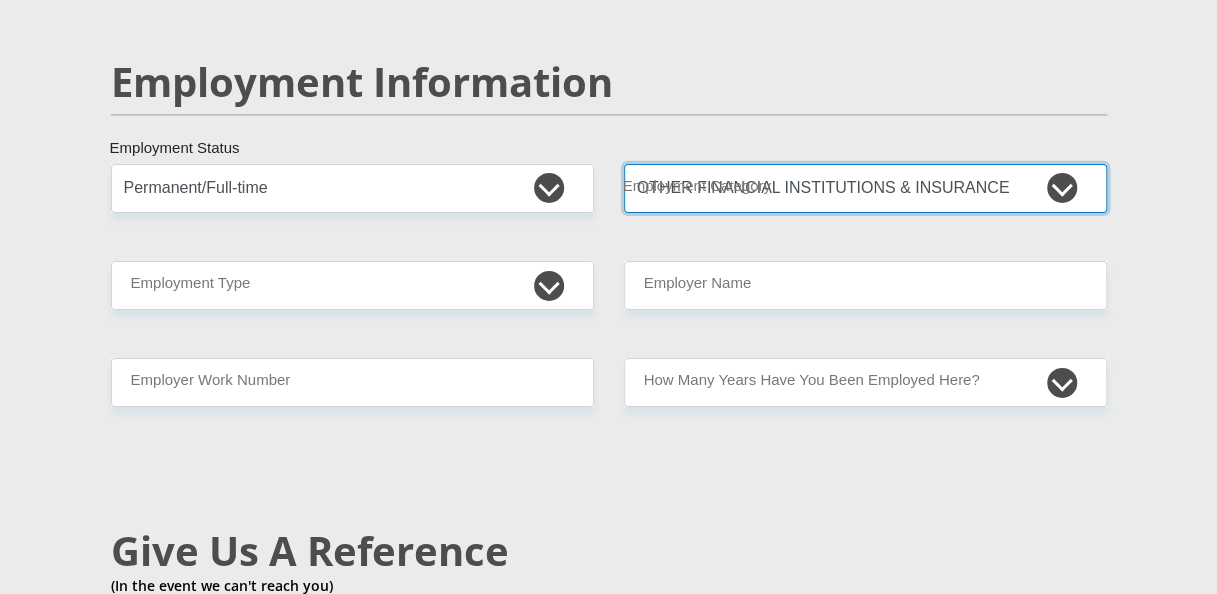 click on "AGRICULTURE
ALCOHOL & TOBACCO
CONSTRUCTION MATERIALS
METALLURGY
EQUIPMENT FOR RENEWABLE ENERGY
SPECIALIZED CONTRACTORS
CAR
GAMING (INCL. INTERNET
OTHER WHOLESALE
UNLICENSED PHARMACEUTICALS
CURRENCY EXCHANGE HOUSES
OTHER FINANCIAL INSTITUTIONS & INSURANCE
REAL ESTATE AGENTS
OIL & GAS
OTHER MATERIALS (E.G. IRON ORE)
PRECIOUS STONES & PRECIOUS METALS
POLITICAL ORGANIZATIONS
RELIGIOUS ORGANIZATIONS(NOT SECTS)
ACTI. HAVING BUSINESS DEAL WITH PUBLIC ADMINISTRATION
LAUNDROMATS" at bounding box center [865, 188] 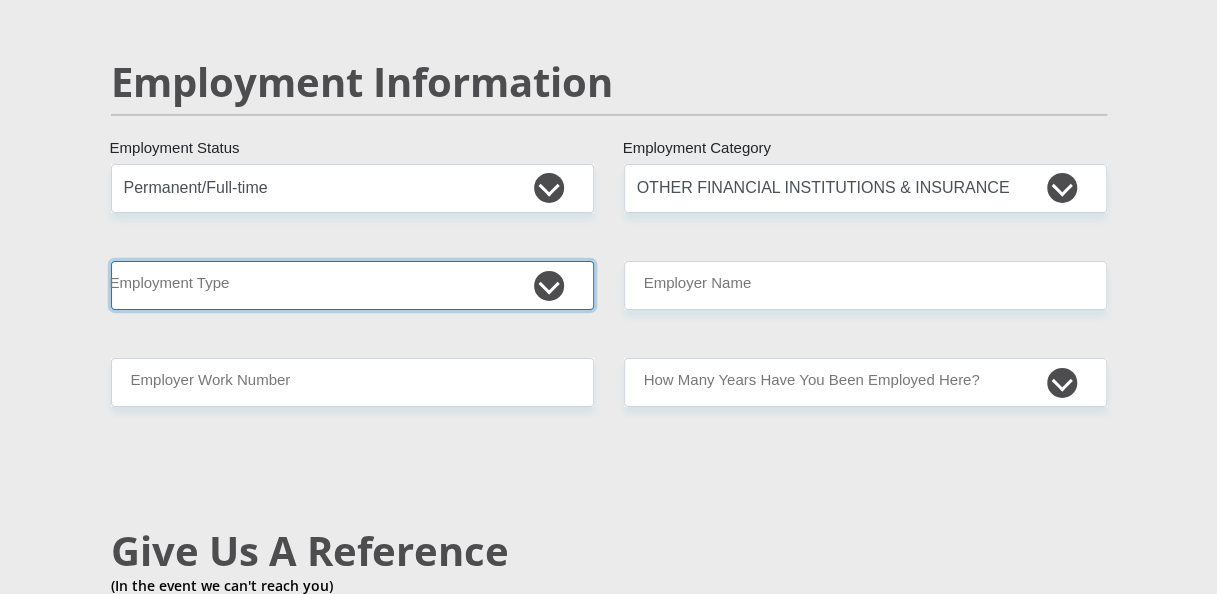 click on "College/Lecturer
Craft Seller
Creative
Driver
Executive
Farmer
Forces - Non Commissioned
Forces - Officer
Hawker
Housewife
Labourer
Licenced Professional
Manager
Miner
Non Licenced Professional
Office Staff/Clerk
Outside Worker
Pensioner
Permanent Teacher
Production/Manufacturing
Sales
Self-Employed
Semi-Professional Worker
Service Industry  Social Worker  Student" at bounding box center [352, 285] 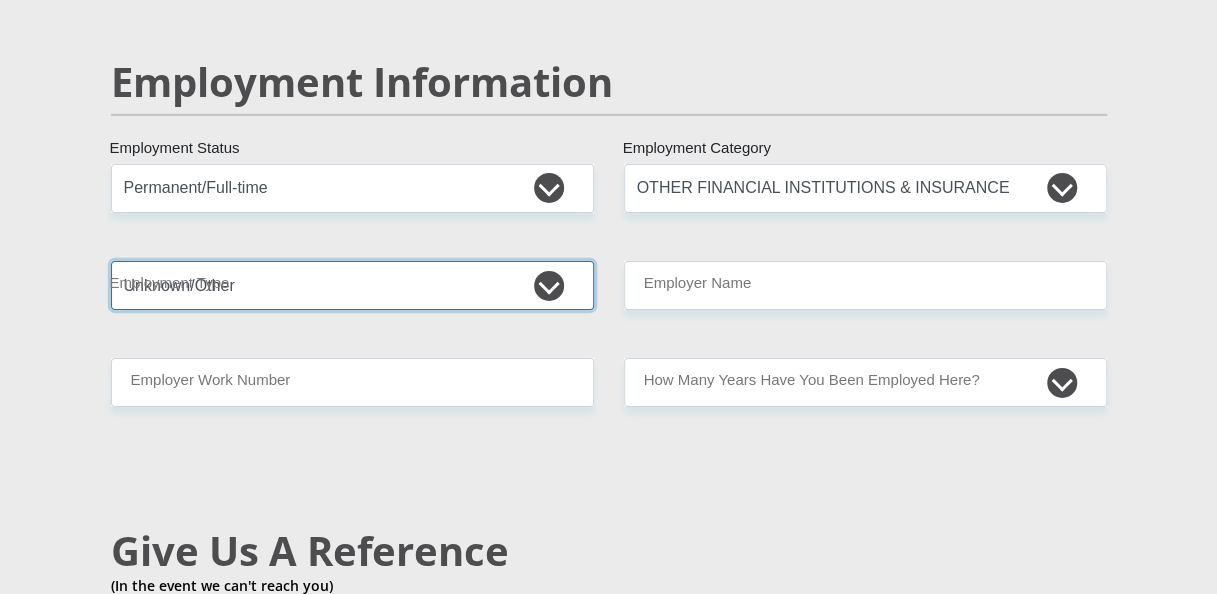 click on "College/Lecturer
Craft Seller
Creative
Driver
Executive
Farmer
Forces - Non Commissioned
Forces - Officer
Hawker
Housewife
Labourer
Licenced Professional
Manager
Miner
Non Licenced Professional
Office Staff/Clerk
Outside Worker
Pensioner
Permanent Teacher
Production/Manufacturing
Sales
Self-Employed
Semi-Professional Worker
Service Industry  Social Worker  Student" at bounding box center (352, 285) 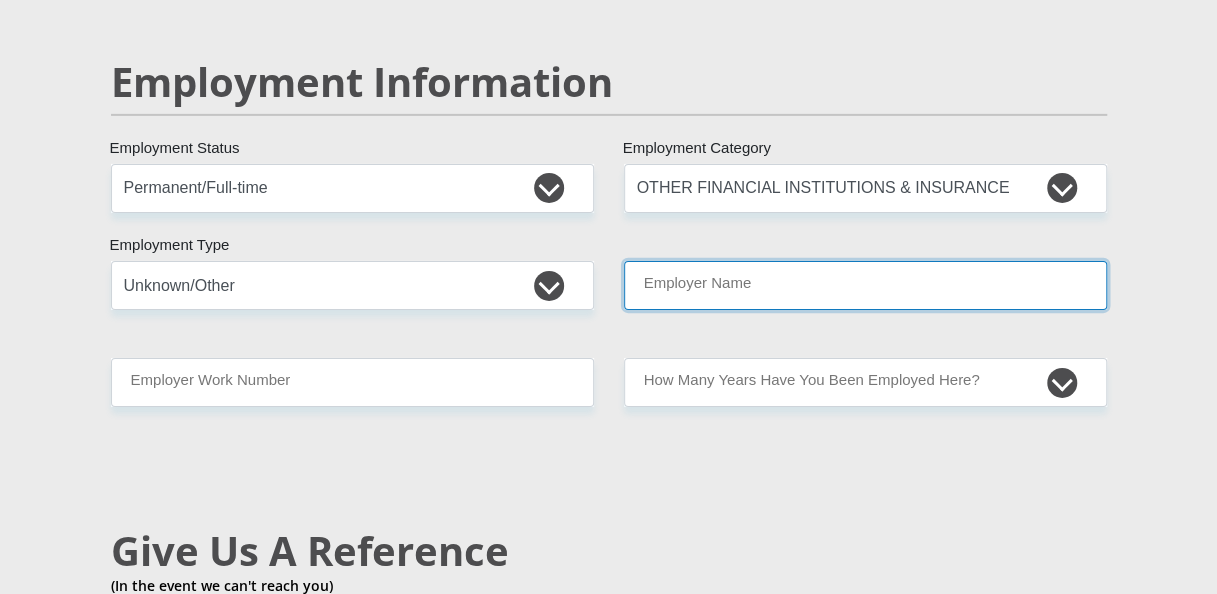 click on "Employer Name" at bounding box center [865, 285] 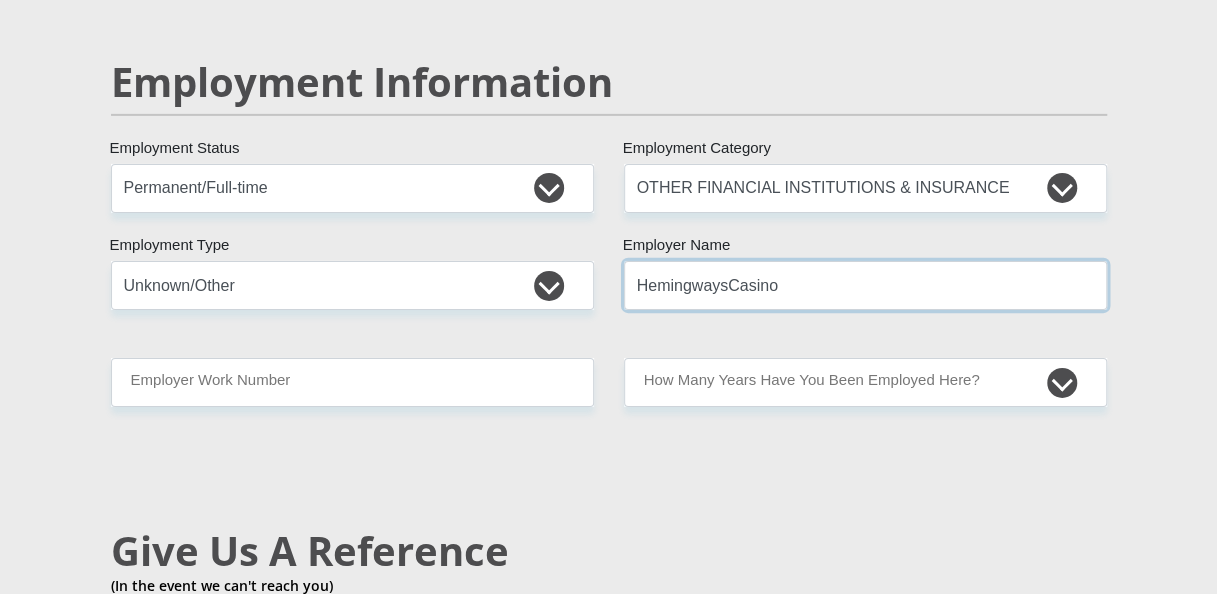 type on "HemingwaysCasino" 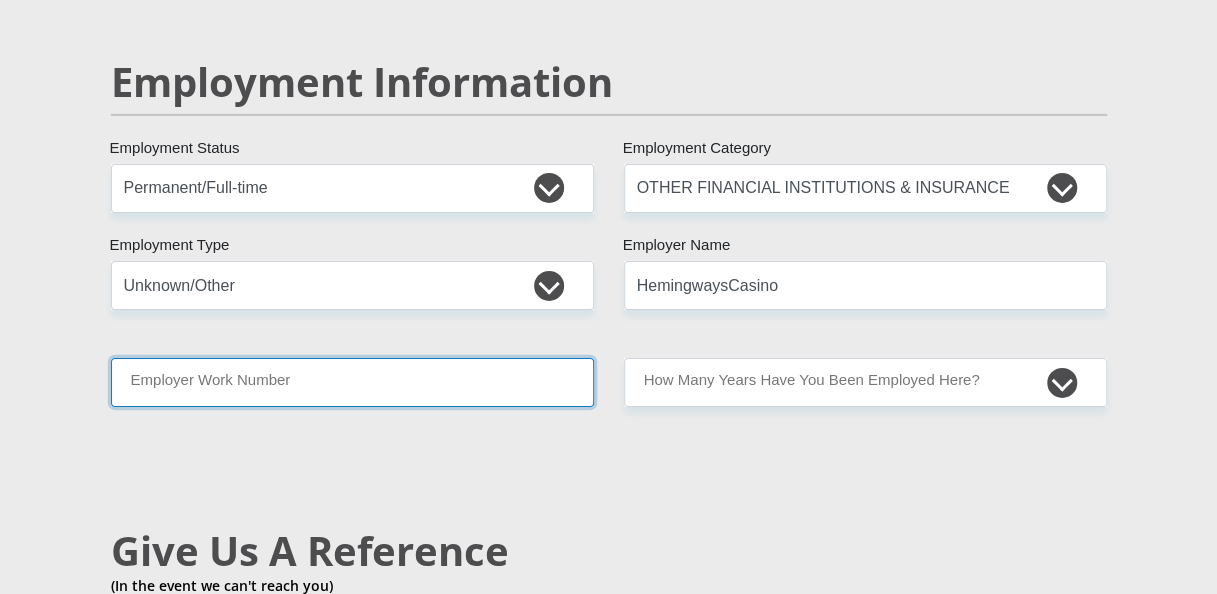 click on "Employer Work Number" at bounding box center (352, 382) 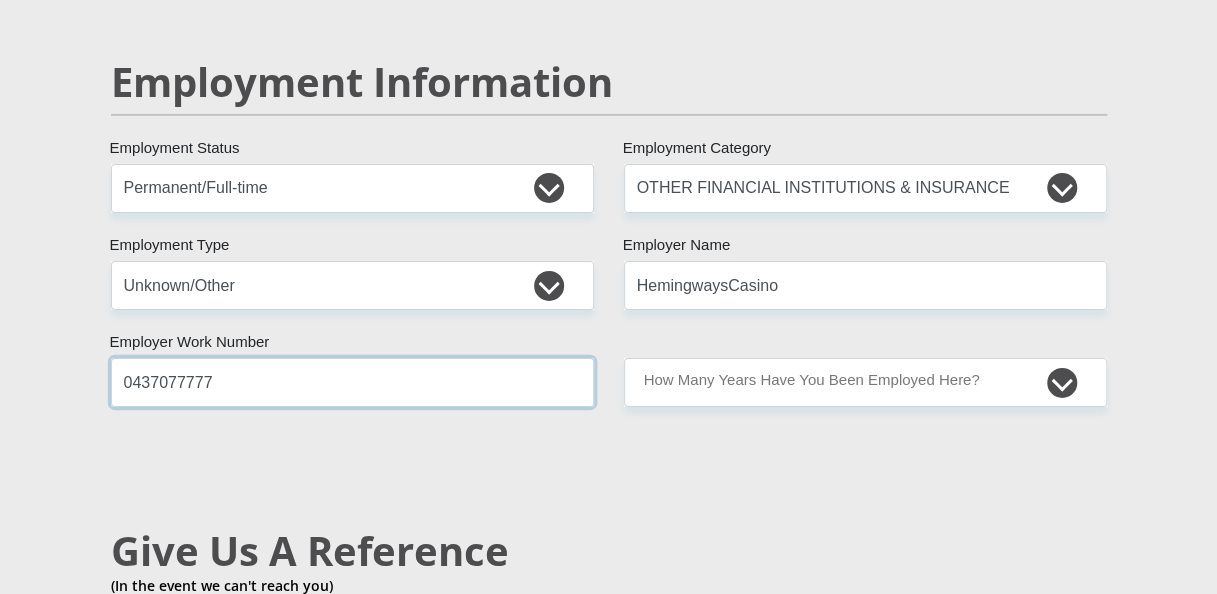 type on "0437077777" 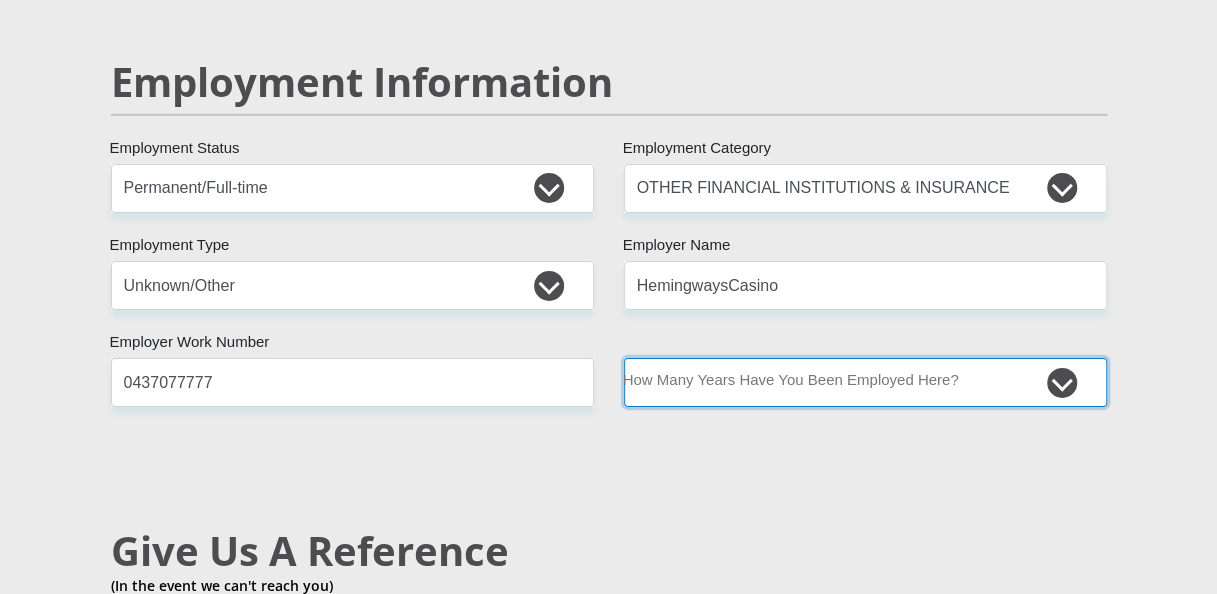 click on "less than 1 year
1-3 years
3-5 years
5+ years" at bounding box center [865, 382] 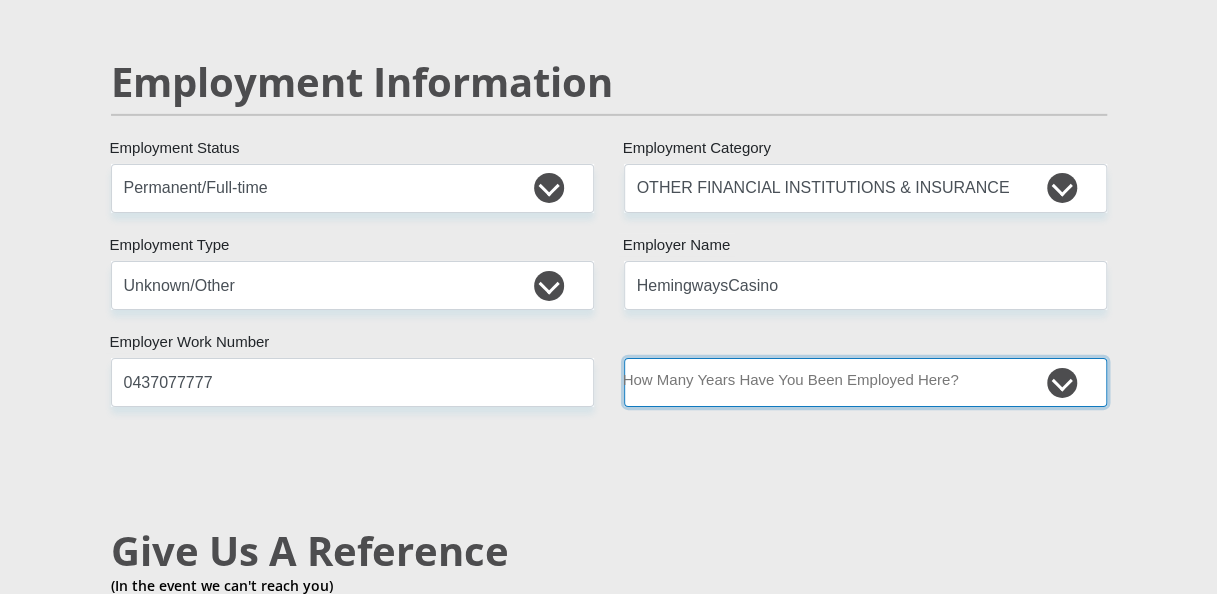 select on "60" 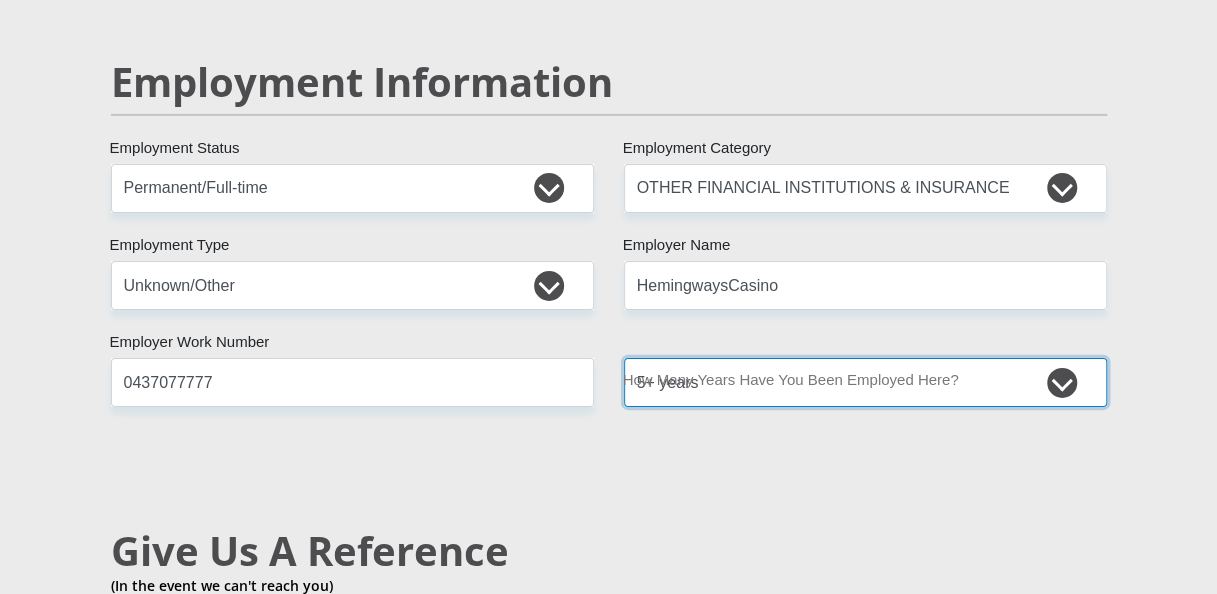 click on "less than 1 year
1-3 years
3-5 years
5+ years" at bounding box center (865, 382) 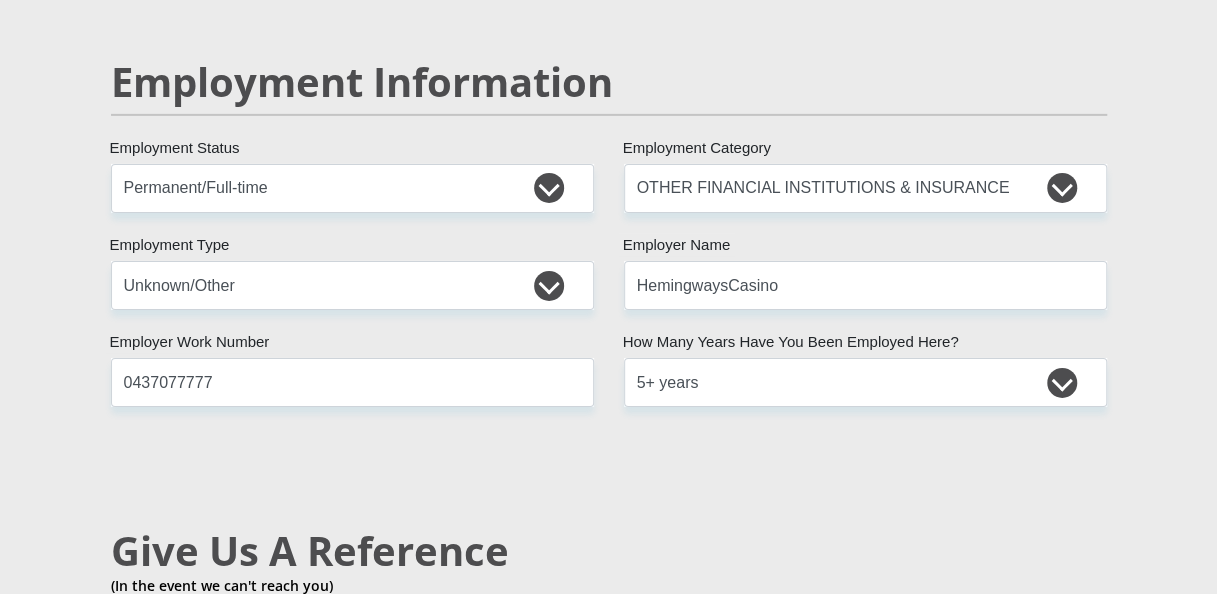 click on "Give Us A Reference" at bounding box center (609, 551) 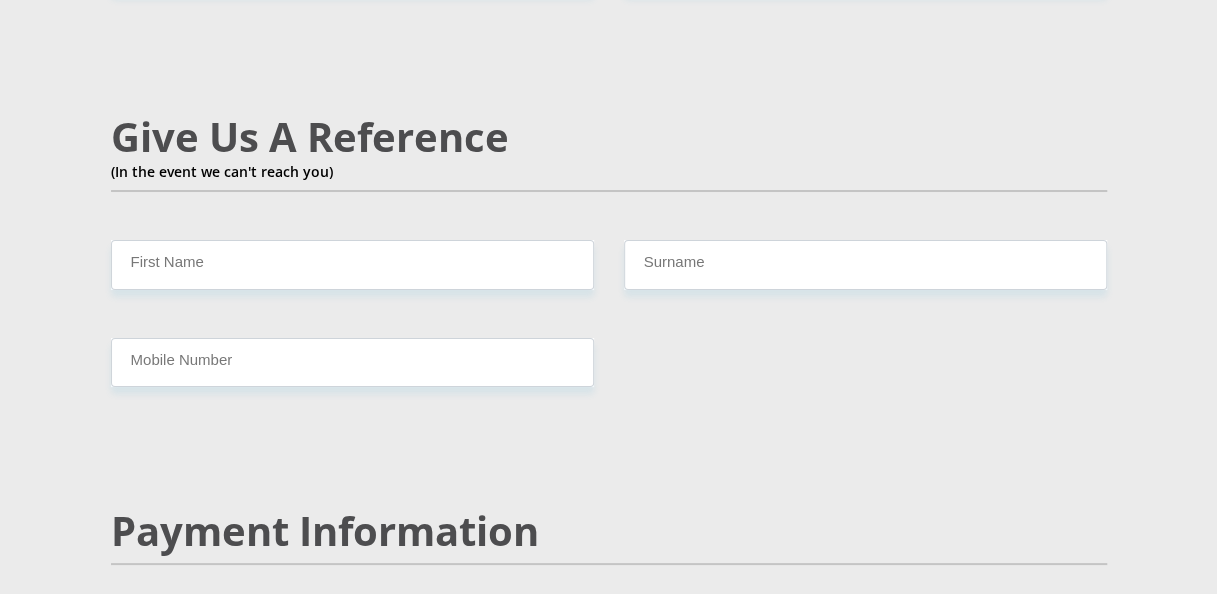 scroll, scrollTop: 3553, scrollLeft: 0, axis: vertical 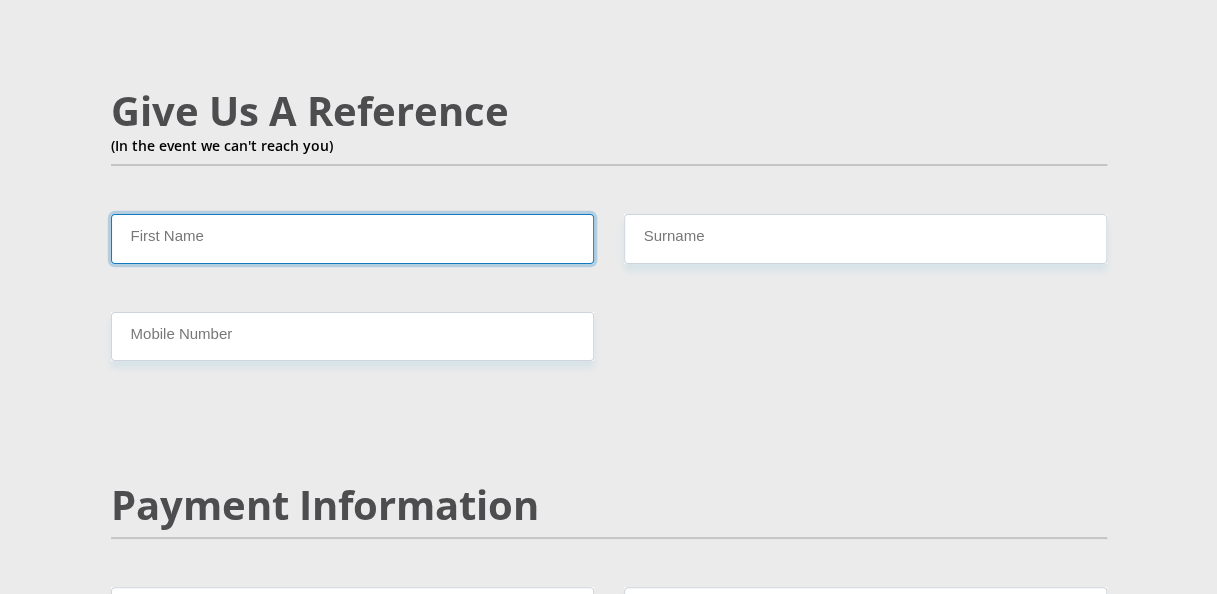 click on "First Name" at bounding box center (352, 238) 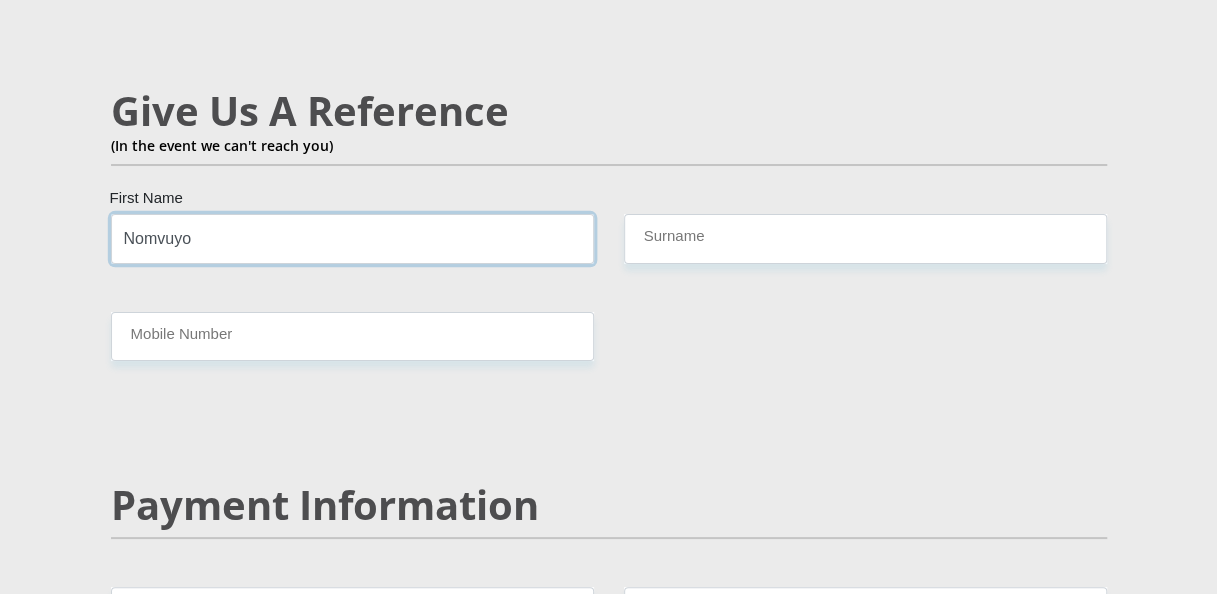 type on "Nomvuyo" 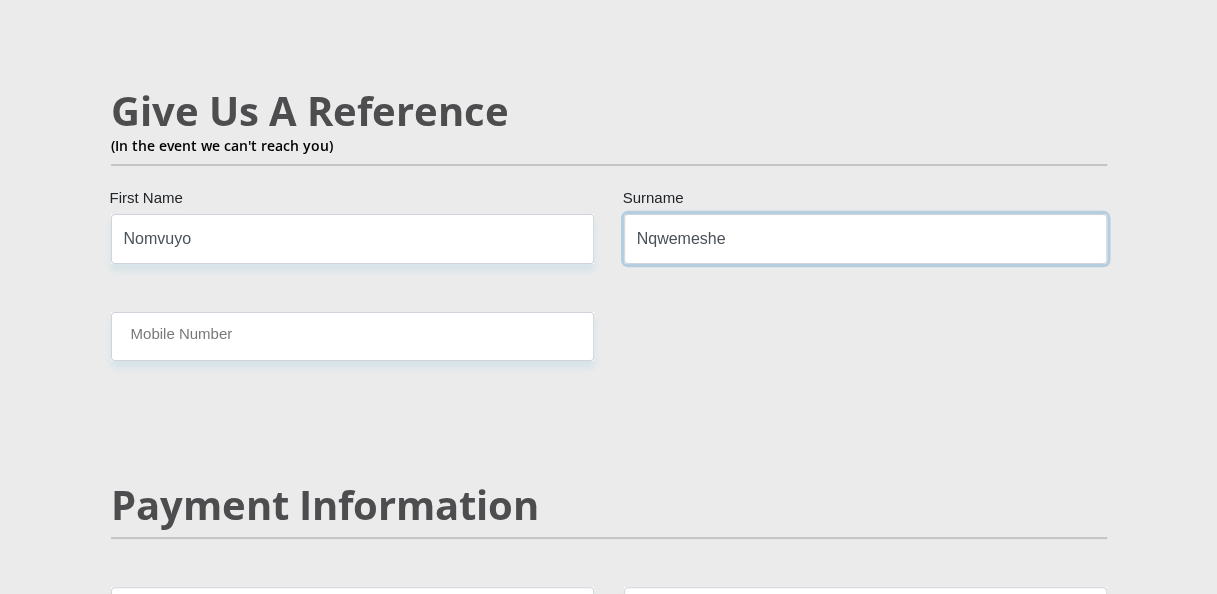 type on "Nqwemeshe" 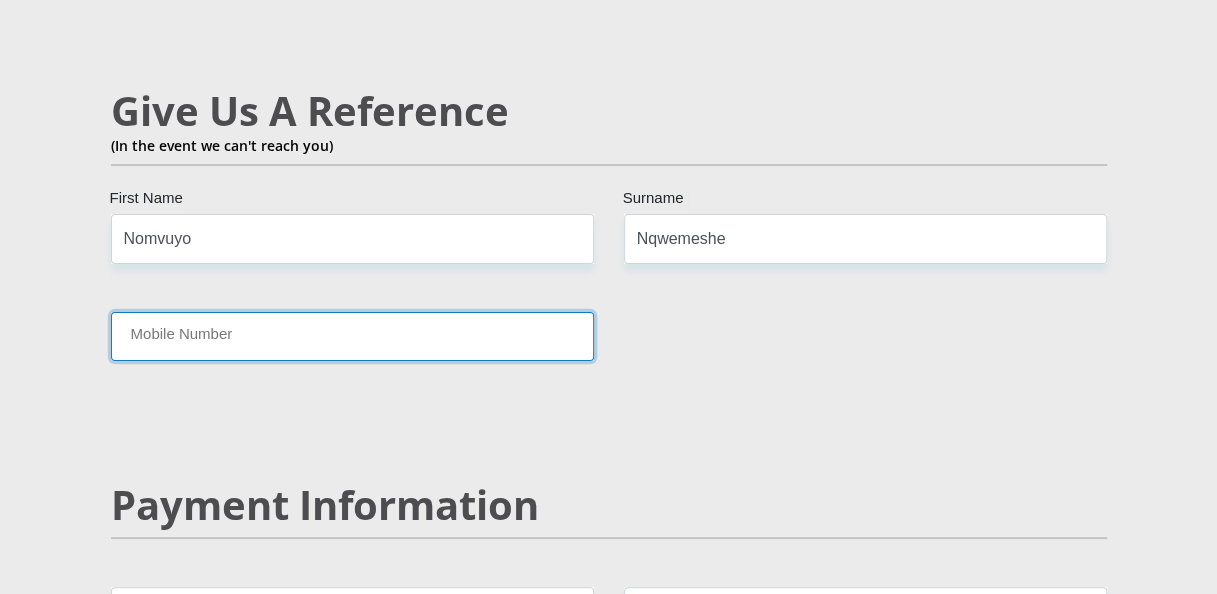 click on "Mobile Number" at bounding box center [352, 336] 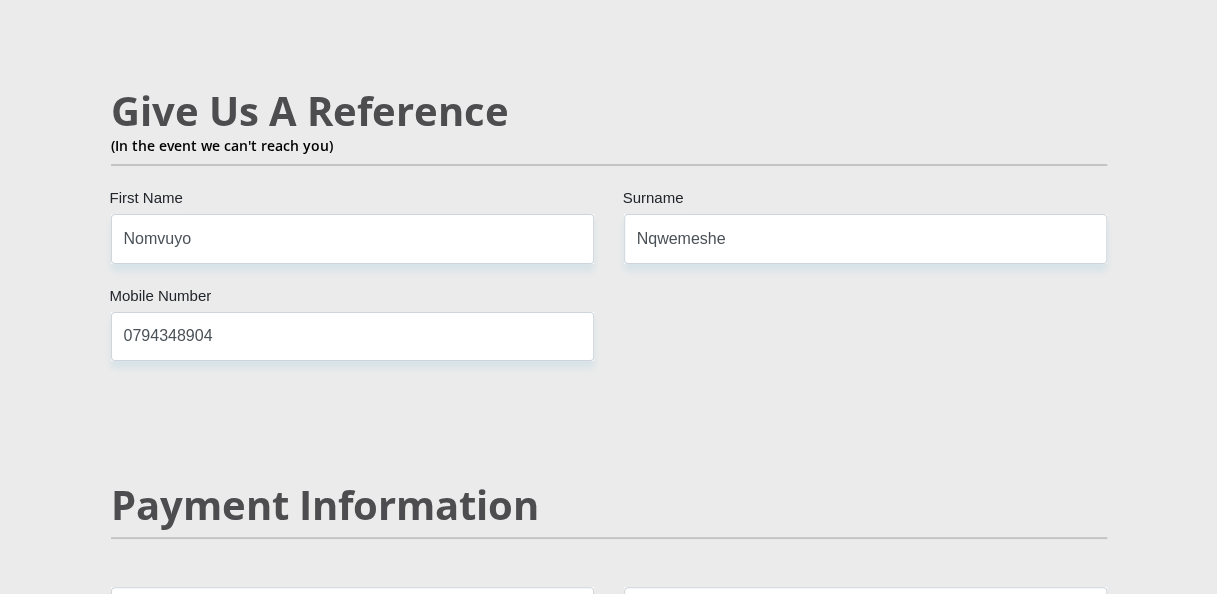 click on "Payment Information" at bounding box center [609, 505] 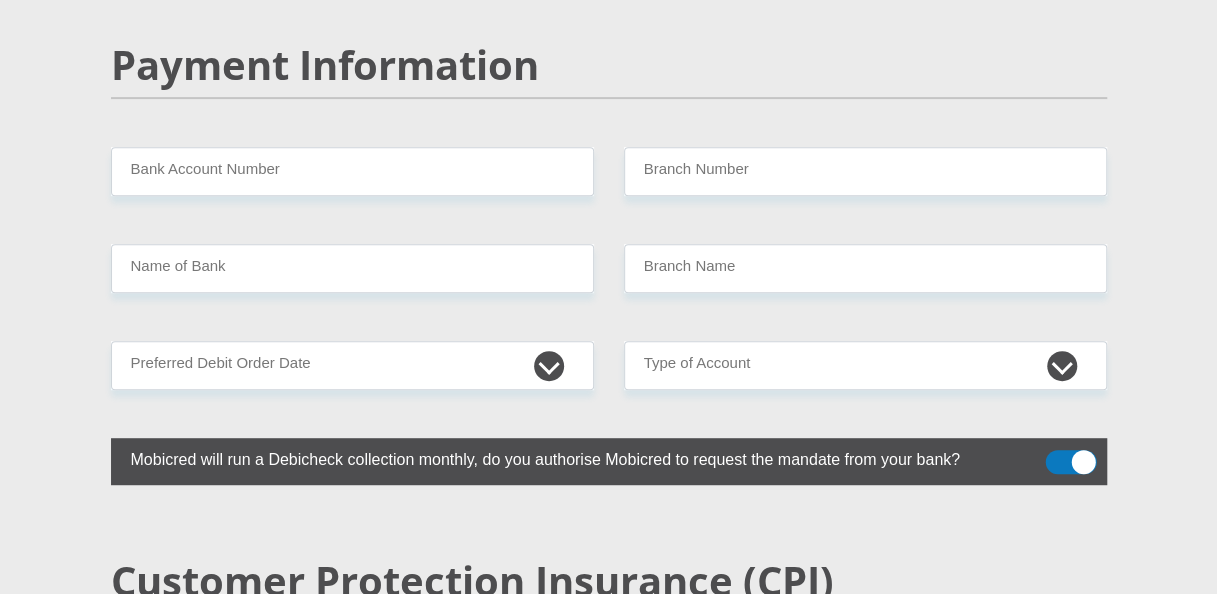 scroll, scrollTop: 3953, scrollLeft: 0, axis: vertical 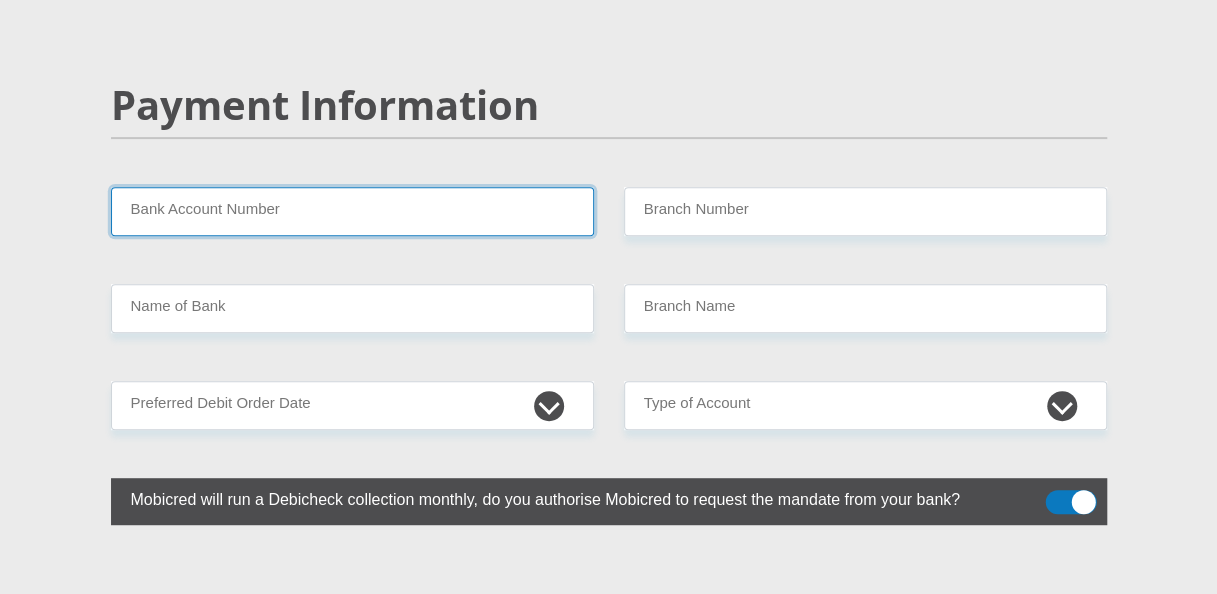 click on "Bank Account Number" at bounding box center [352, 211] 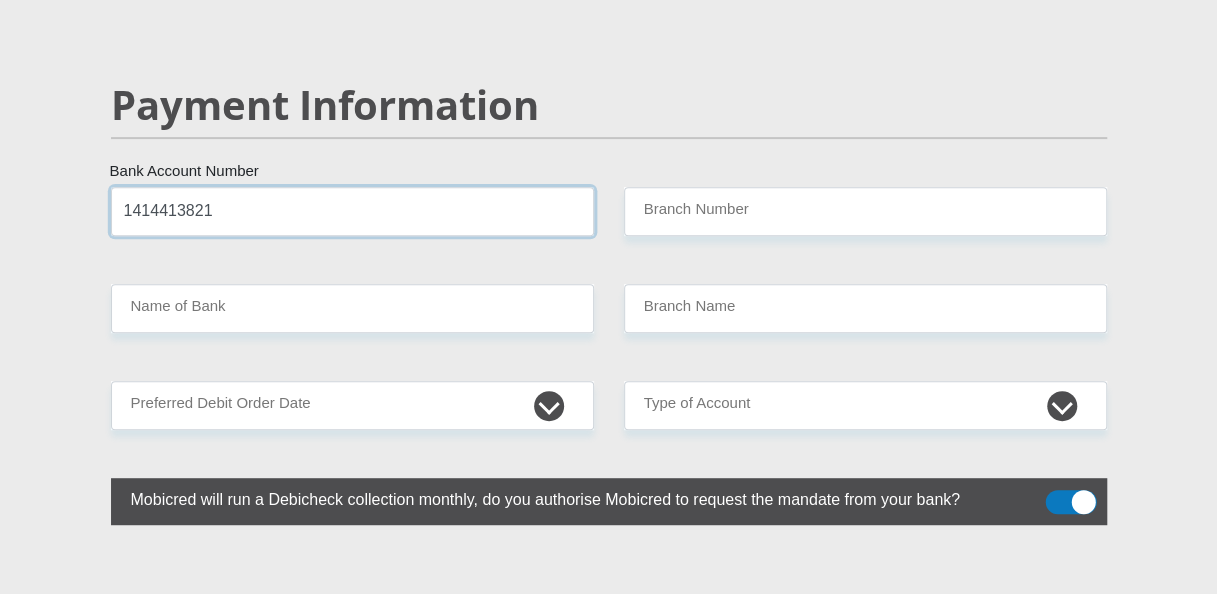 type on "1414413821" 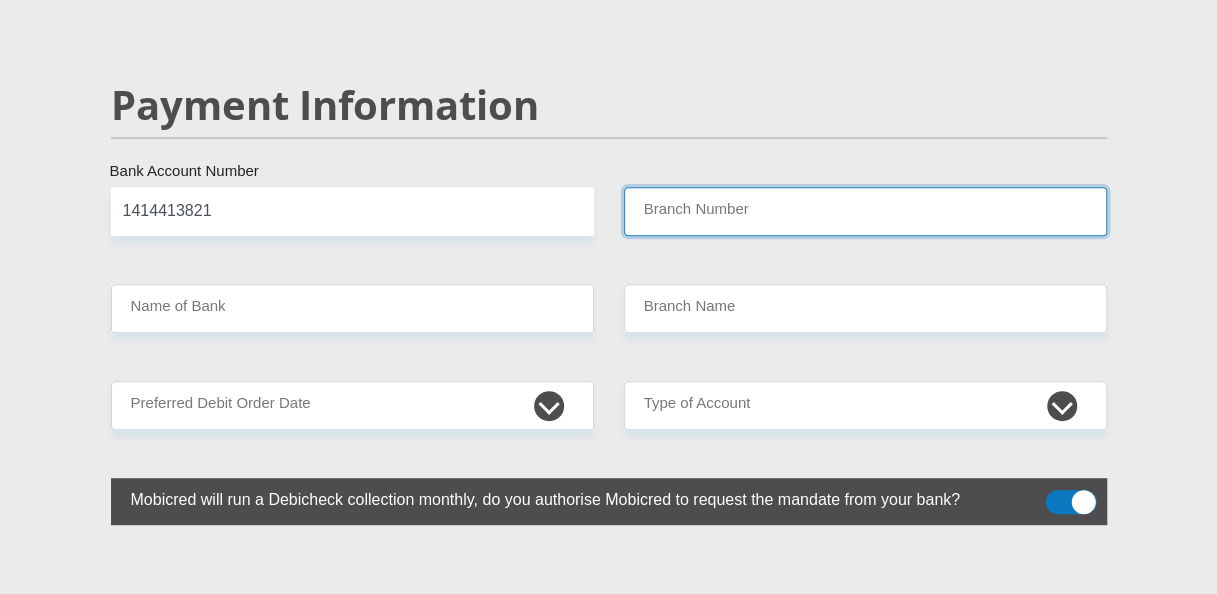 click on "Branch Number" at bounding box center [865, 211] 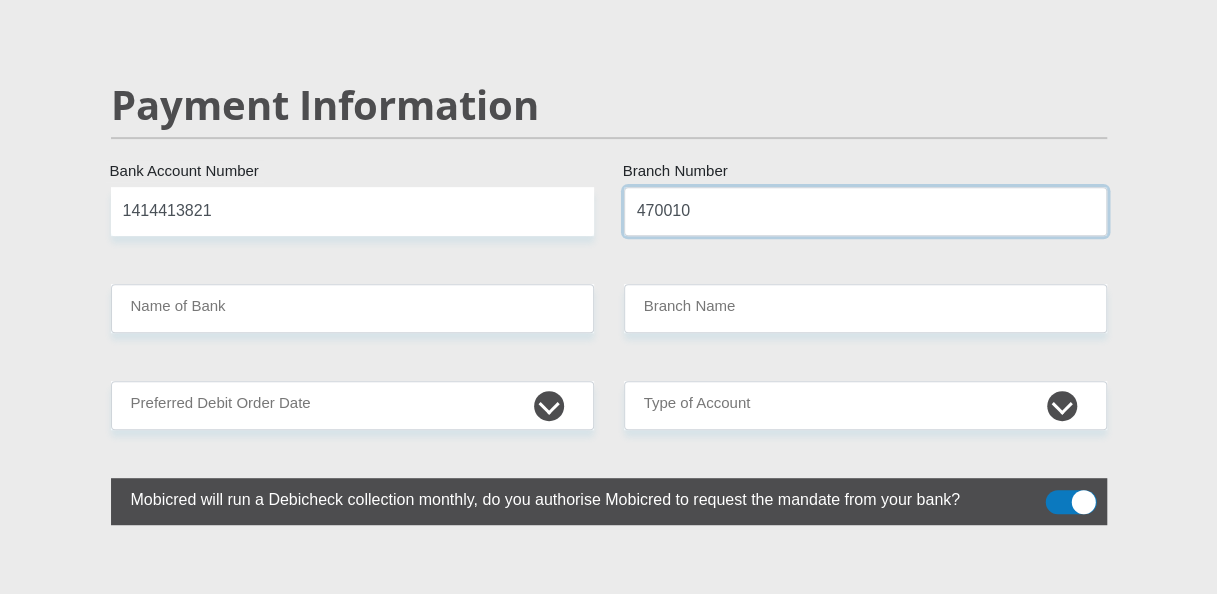 type on "470010" 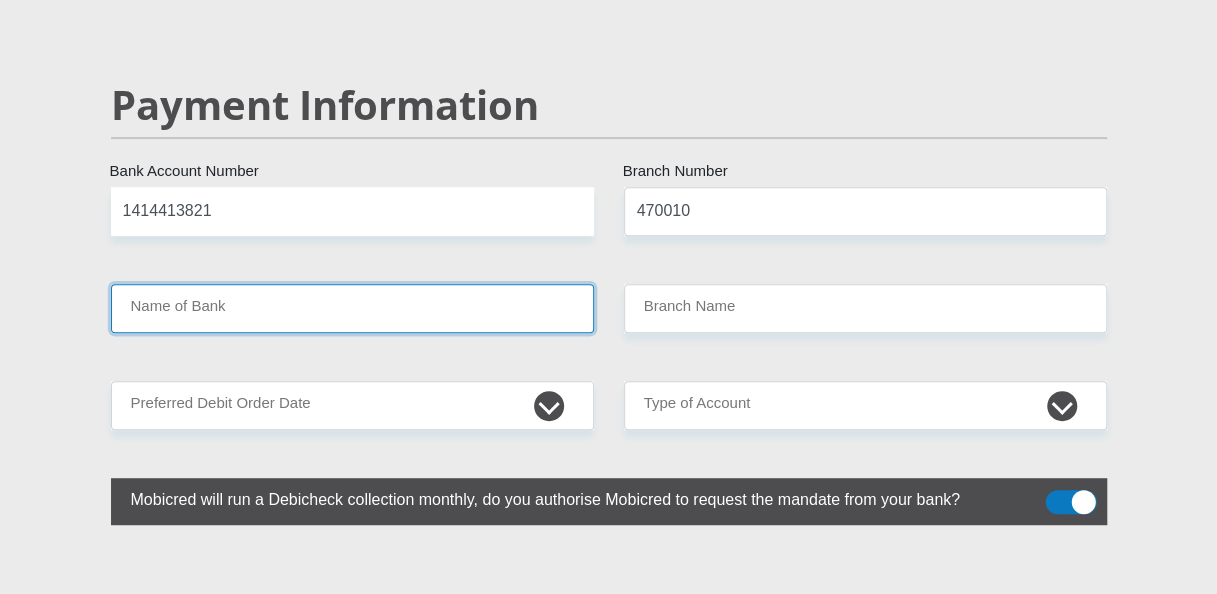 click on "Name of Bank" at bounding box center [352, 308] 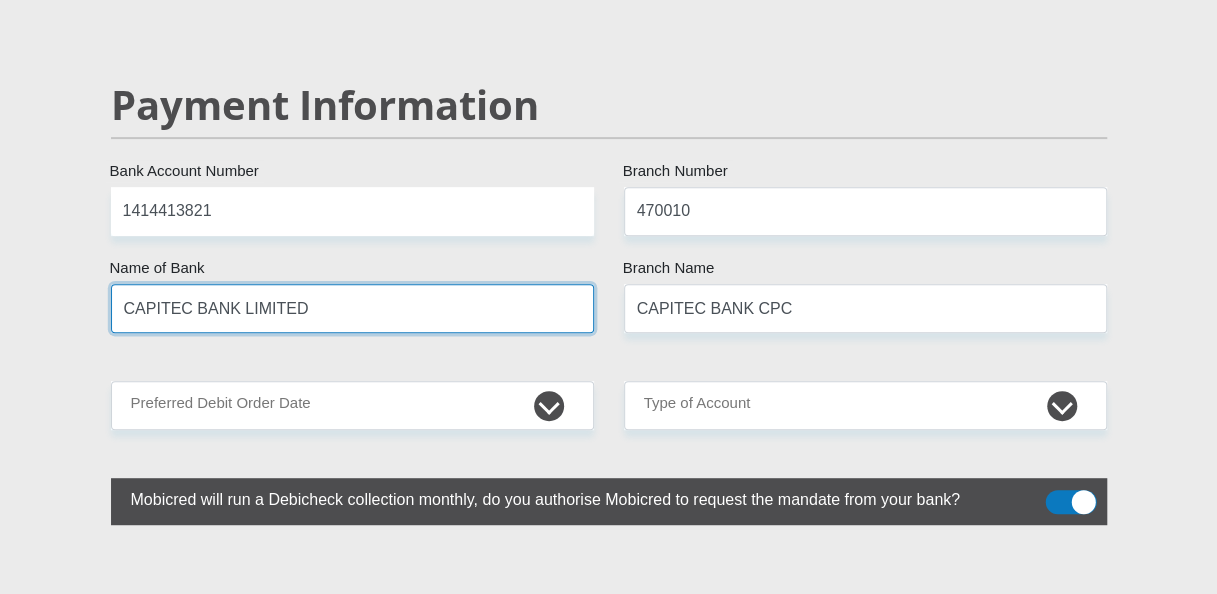 click on "Proceed" at bounding box center [759, 2258] 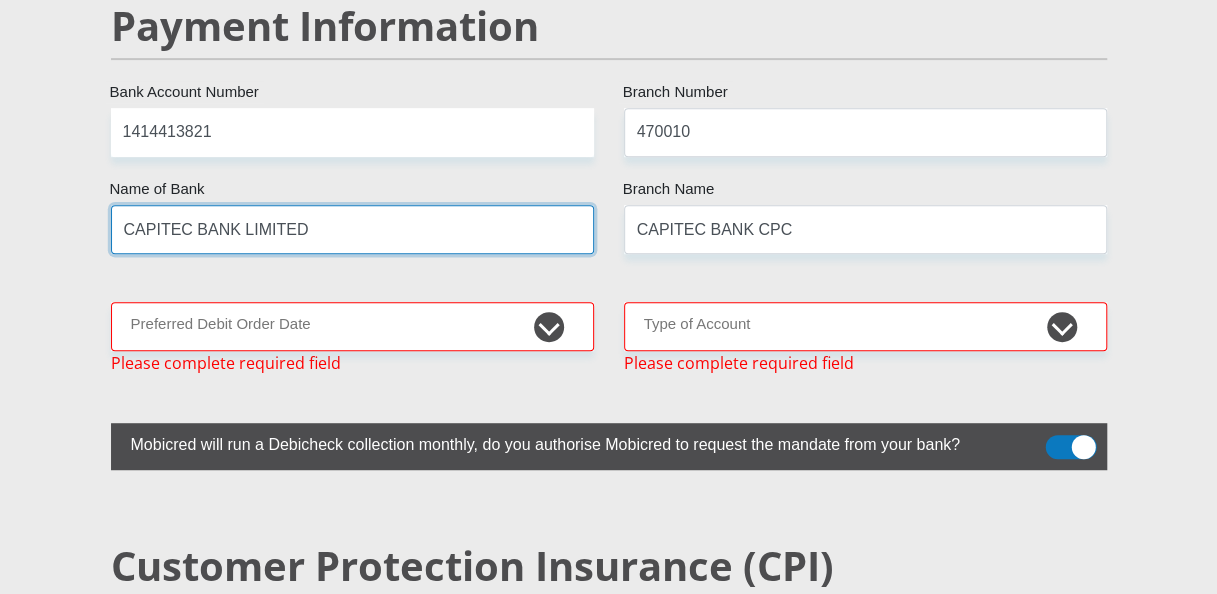 scroll, scrollTop: 4032, scrollLeft: 0, axis: vertical 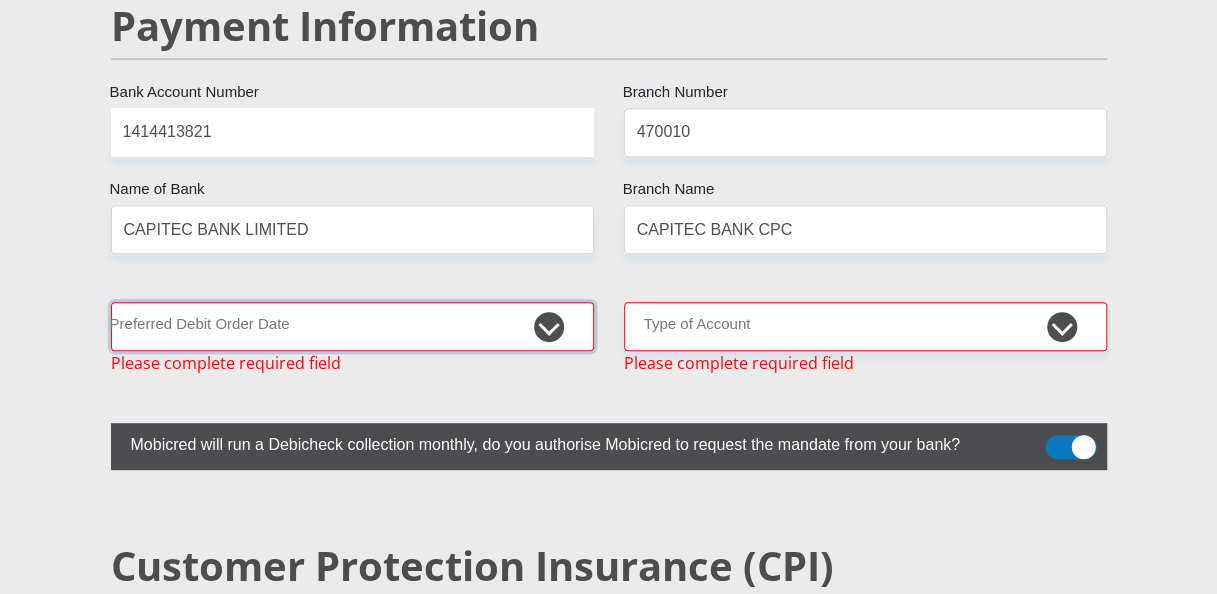 click on "1st
2nd
3rd
4th
5th
7th
18th
19th
20th
21st
22nd
23rd
24th
25th
26th
27th
28th
29th
30th" at bounding box center (352, 326) 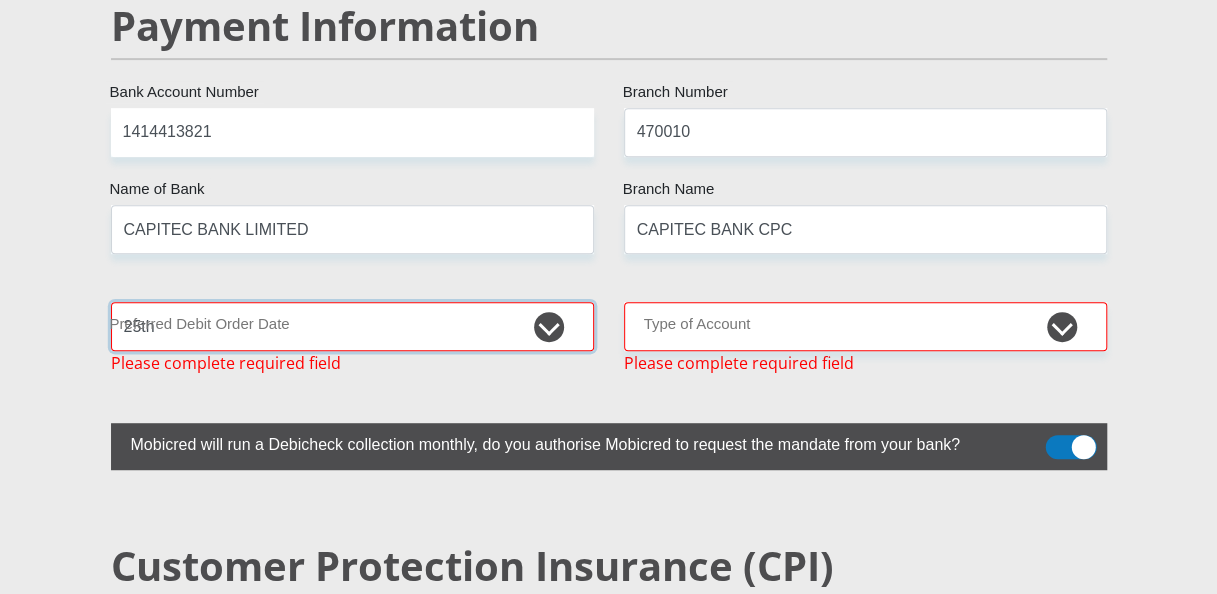click on "1st
2nd
3rd
4th
5th
7th
18th
19th
20th
21st
22nd
23rd
24th
25th
26th
27th
28th
29th
30th" at bounding box center [352, 326] 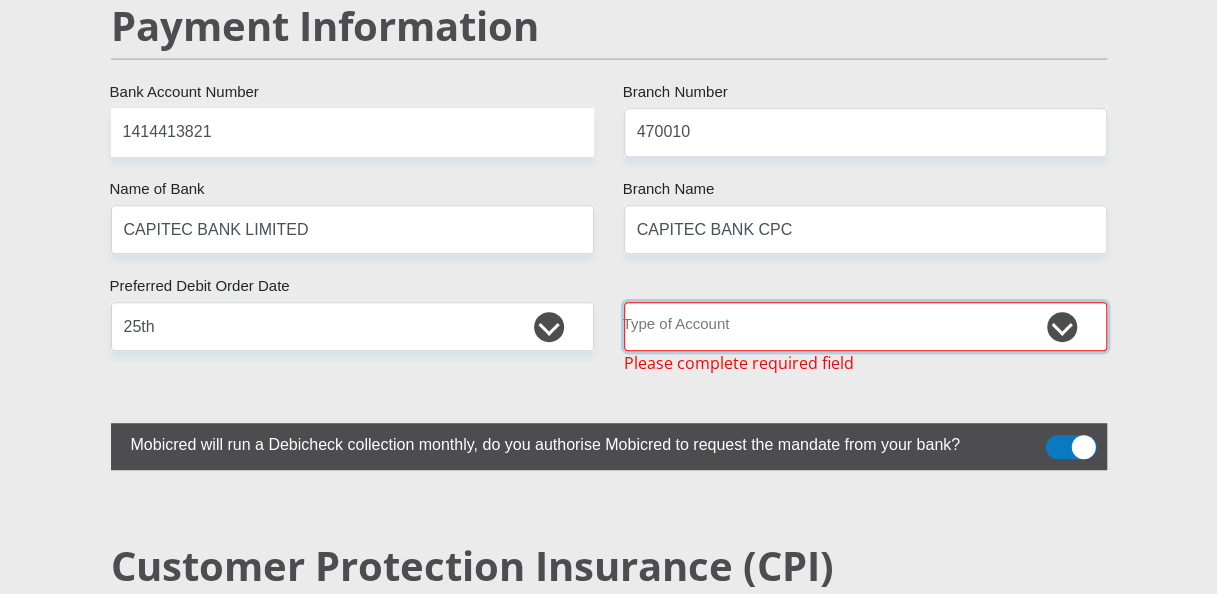 click on "Cheque
Savings" at bounding box center [865, 326] 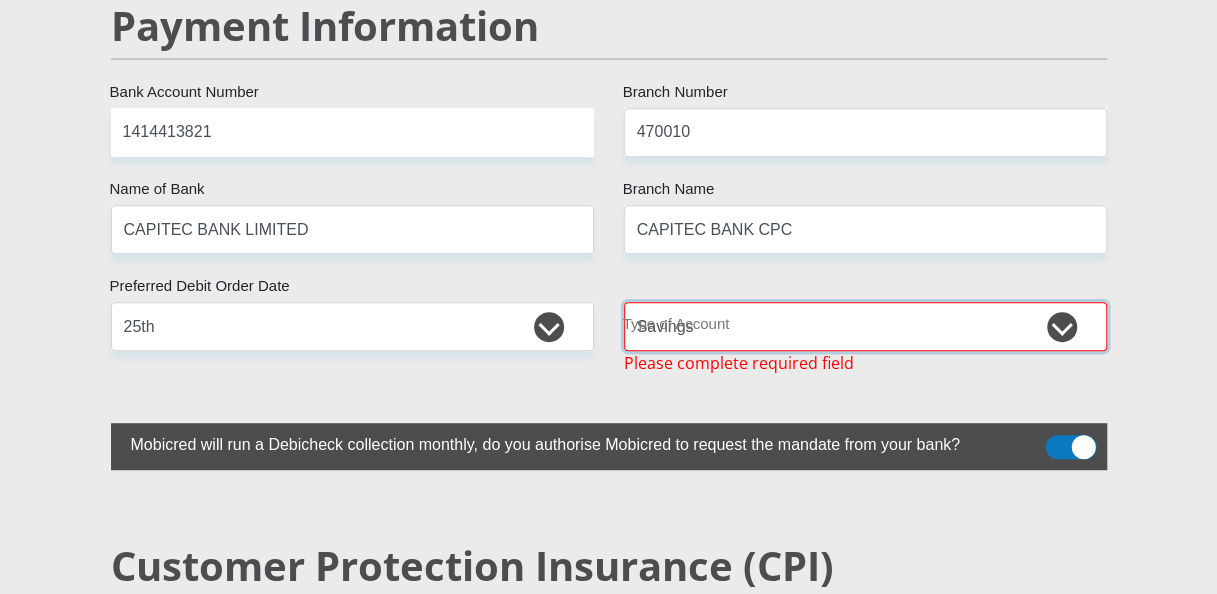 click on "Cheque
Savings" at bounding box center (865, 326) 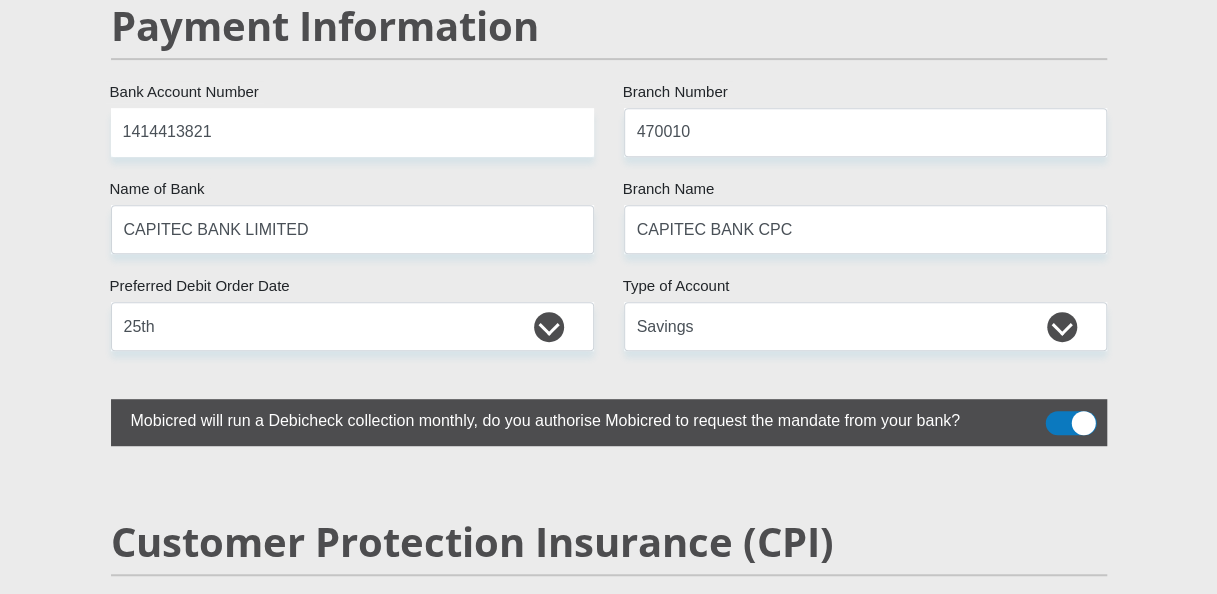 click on "Customer Protection Insurance (CPI)" at bounding box center [609, 542] 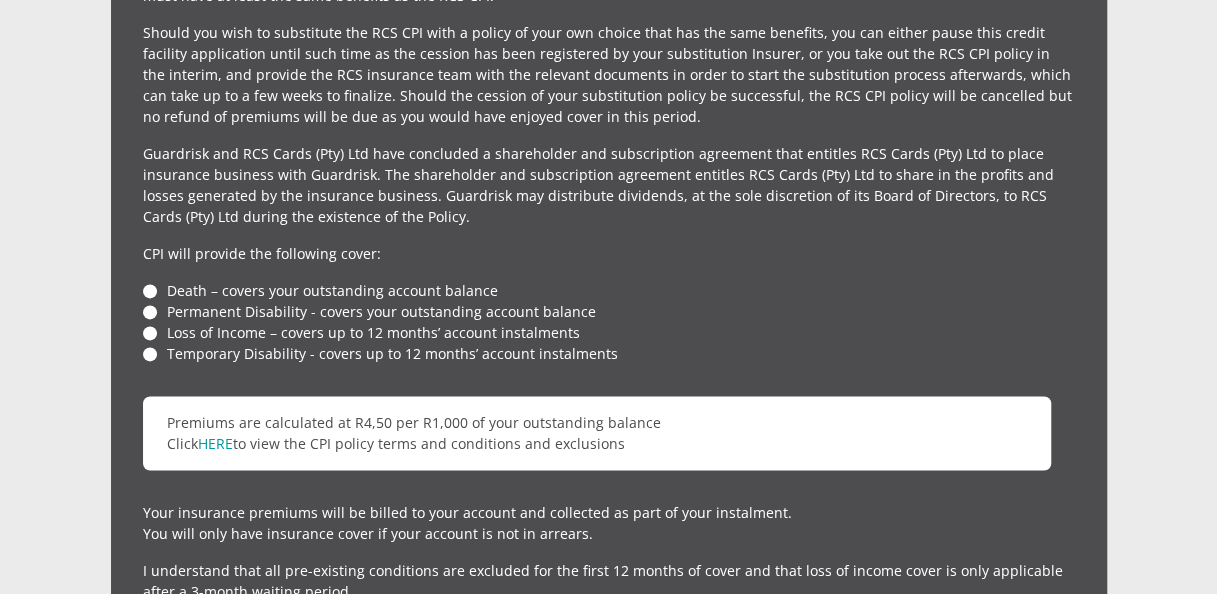 scroll, scrollTop: 4792, scrollLeft: 0, axis: vertical 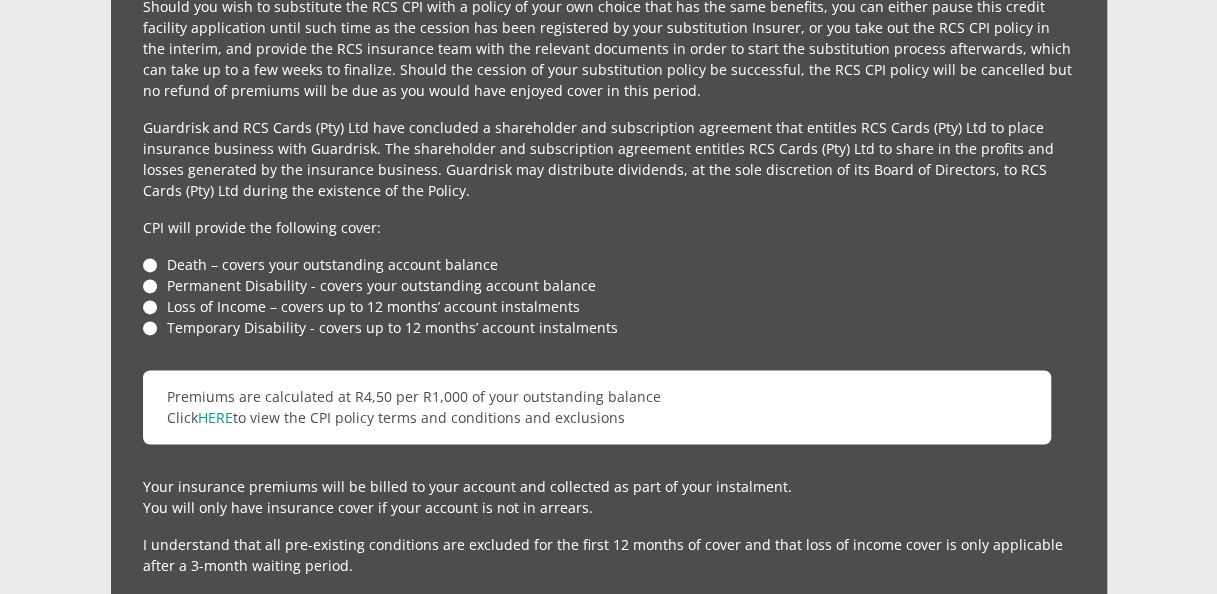 click on "Death – covers your outstanding account balance" at bounding box center (609, 264) 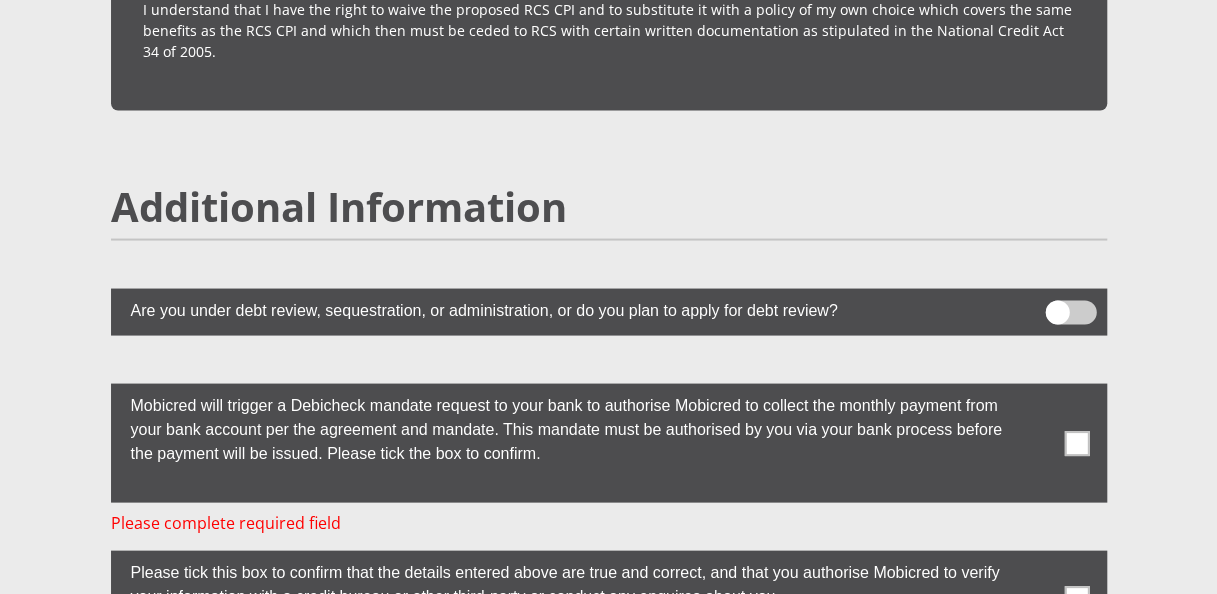 scroll, scrollTop: 5432, scrollLeft: 0, axis: vertical 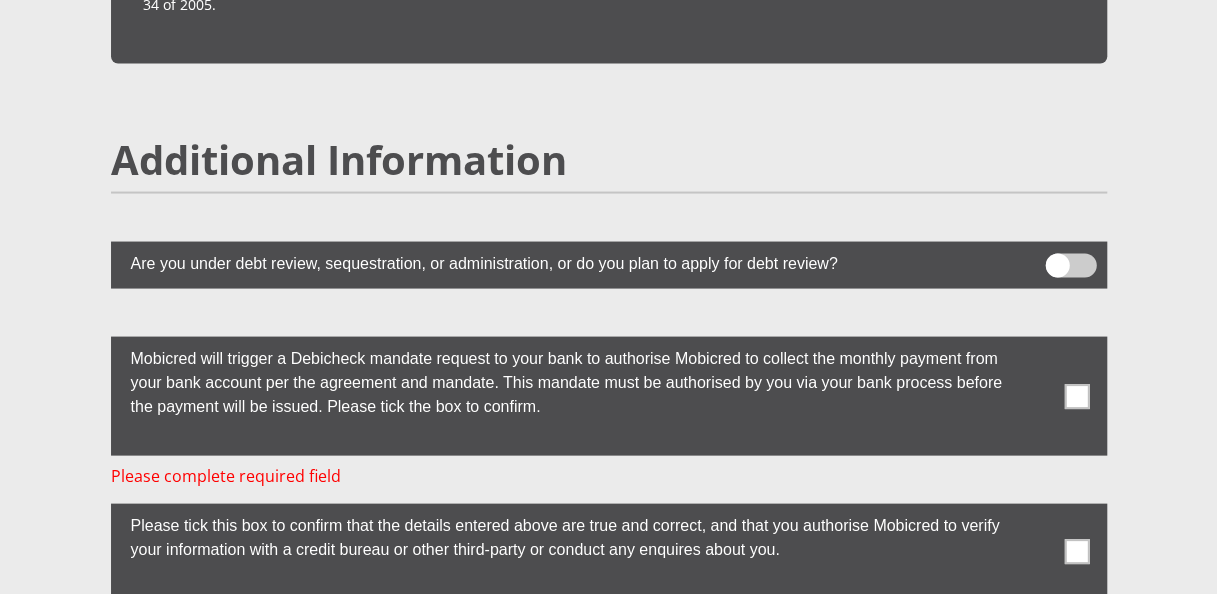 click at bounding box center (1076, 395) 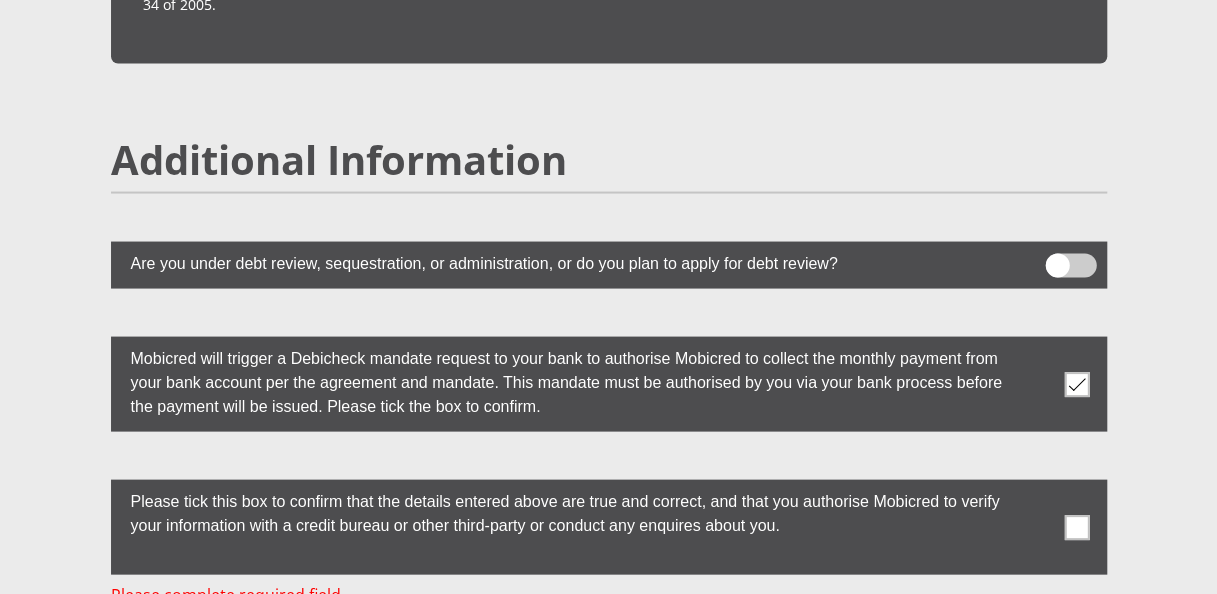 click at bounding box center [1076, 526] 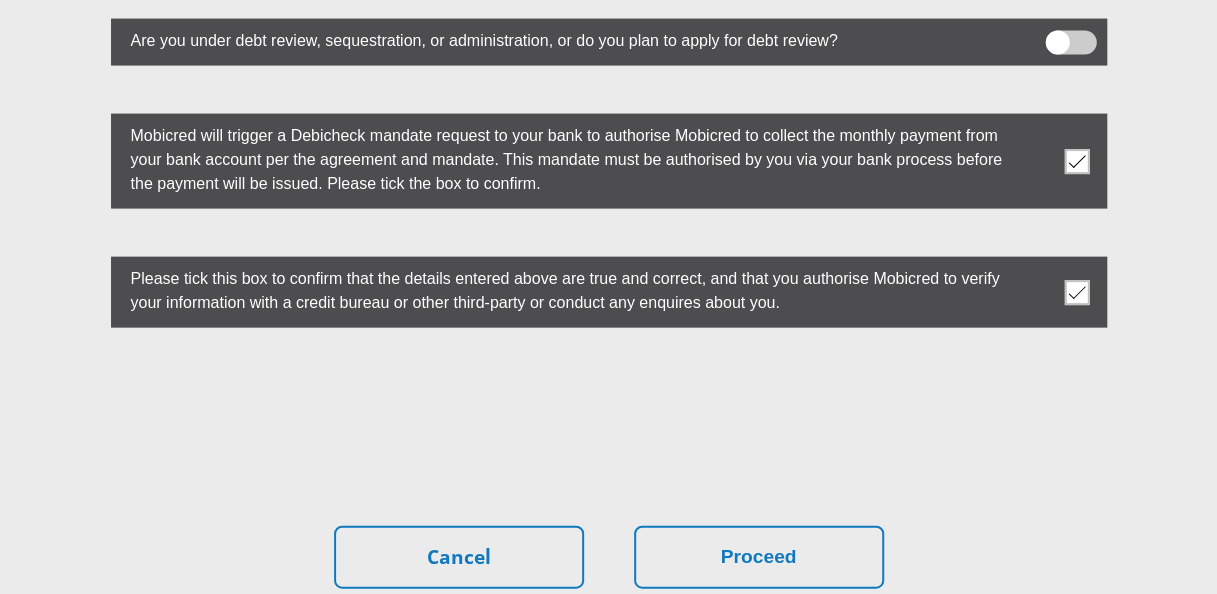 scroll, scrollTop: 5672, scrollLeft: 0, axis: vertical 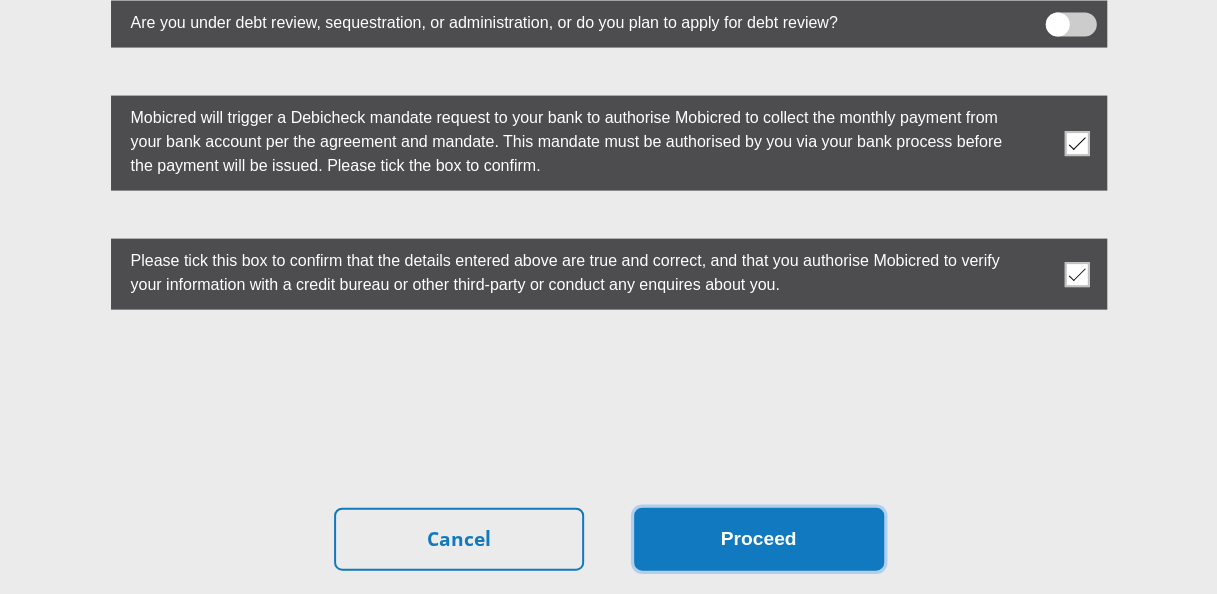 click on "Proceed" at bounding box center (759, 539) 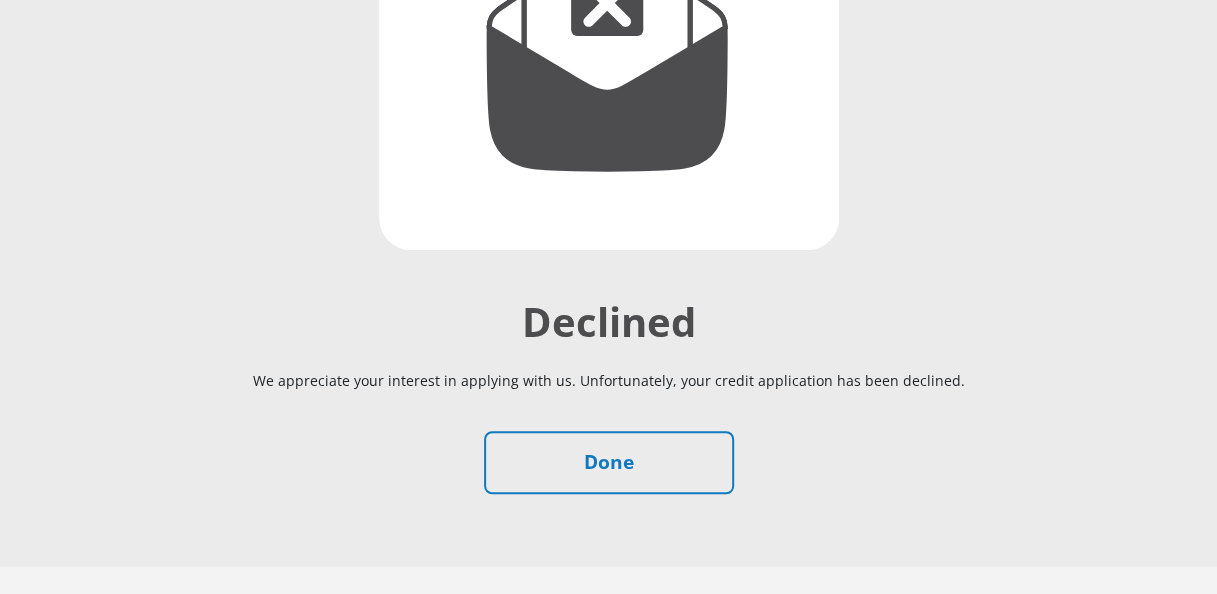scroll, scrollTop: 544, scrollLeft: 0, axis: vertical 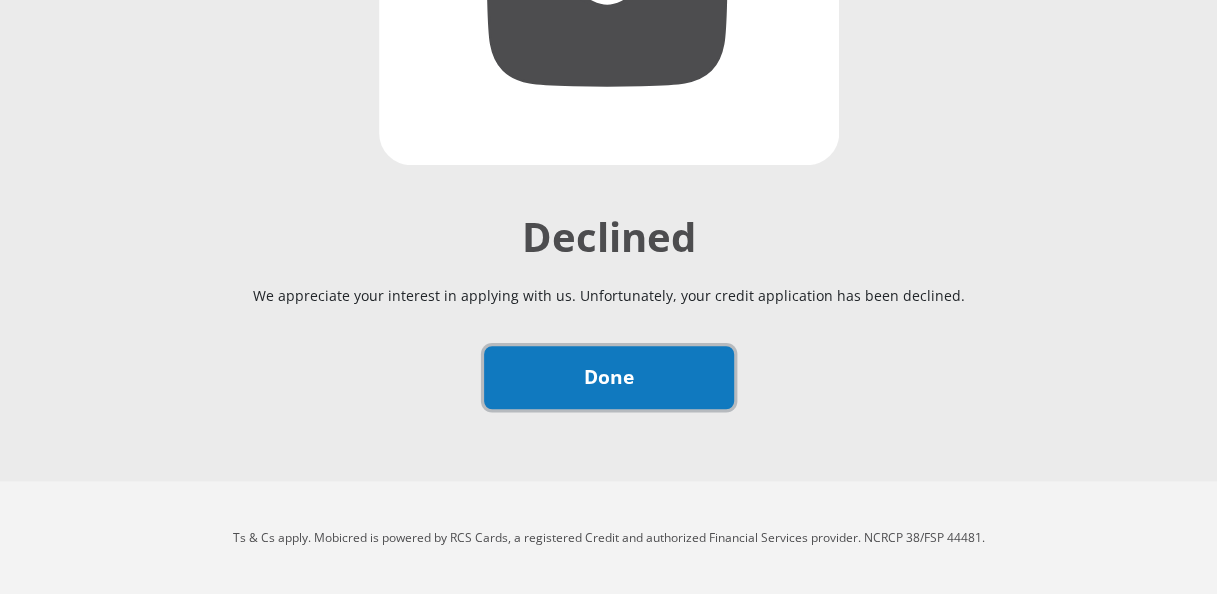 click on "Done" at bounding box center (609, 377) 